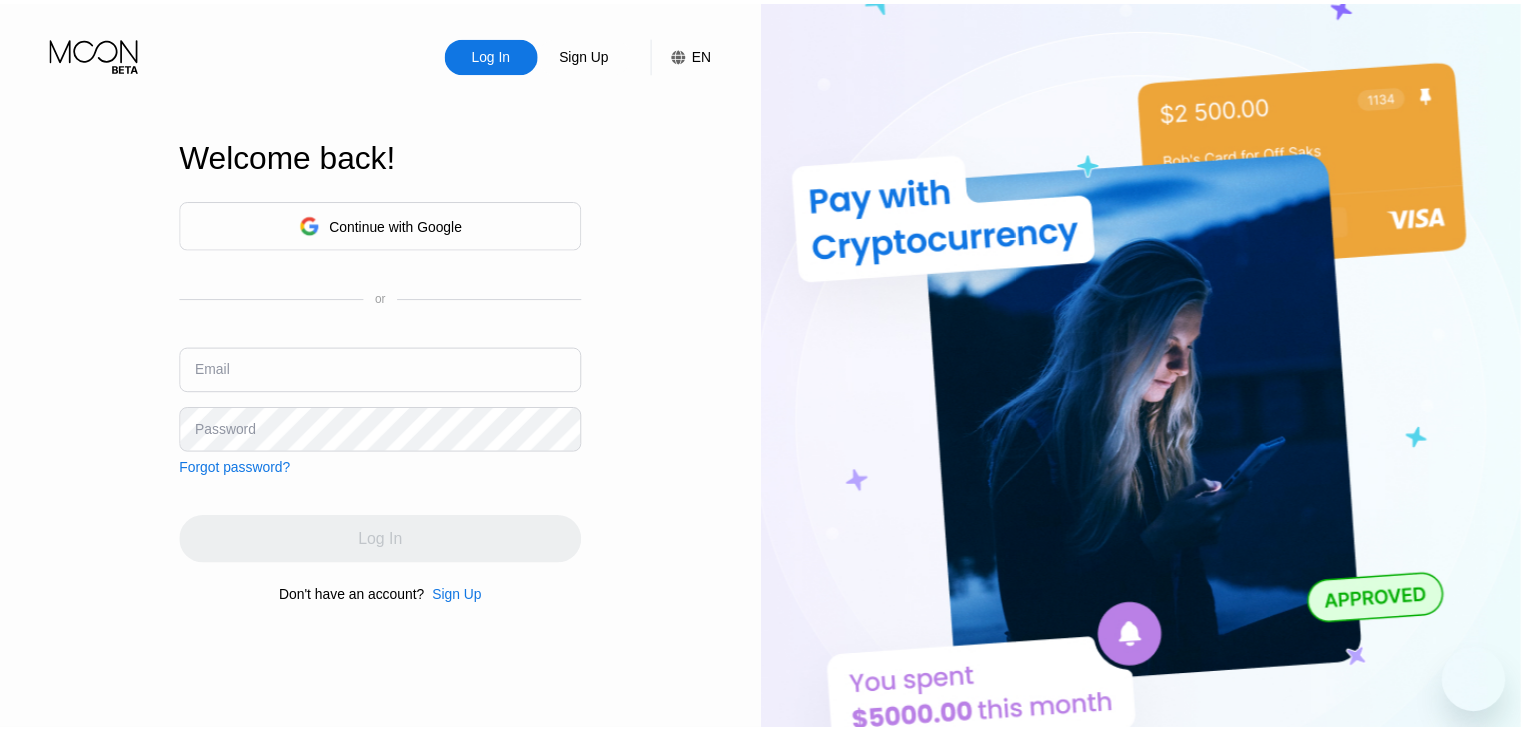 scroll, scrollTop: 0, scrollLeft: 0, axis: both 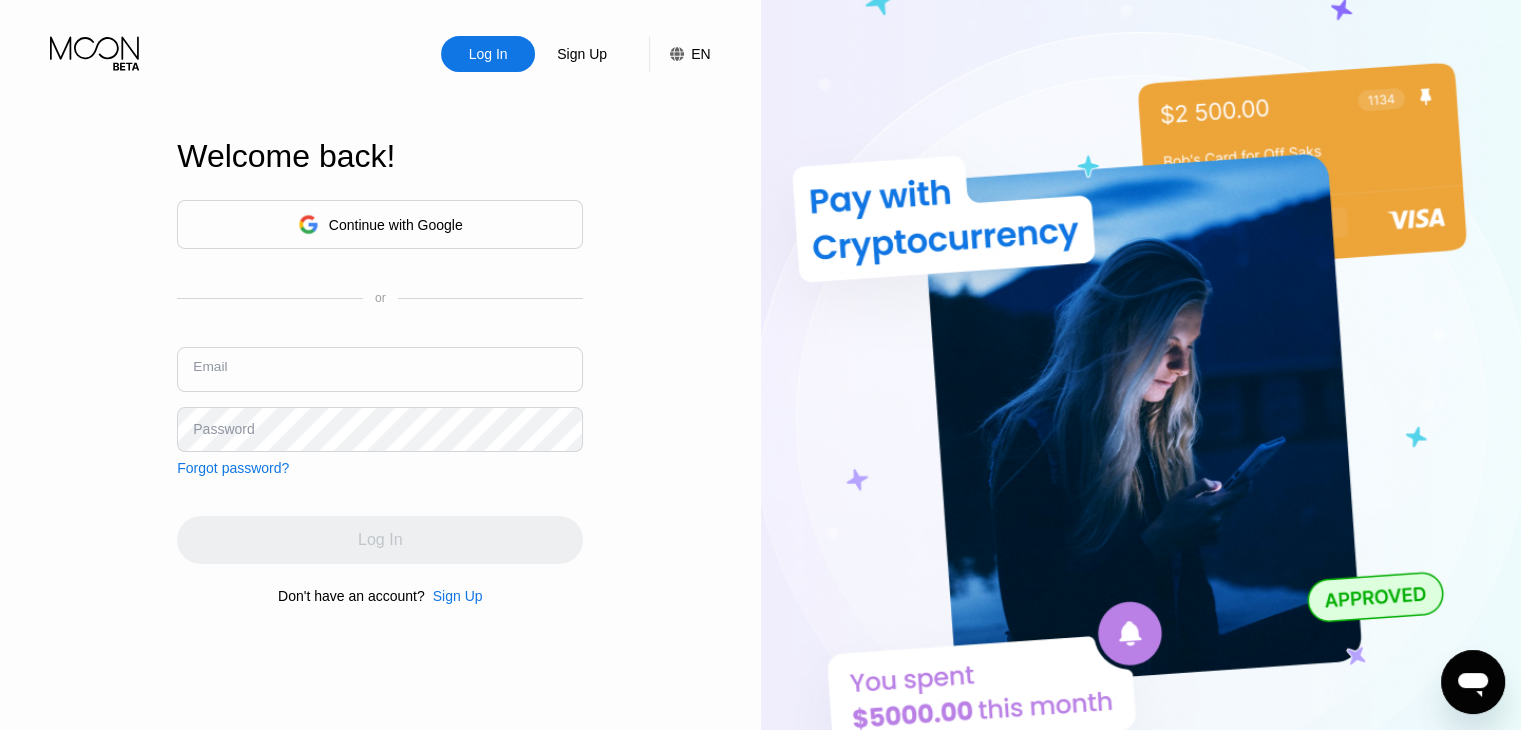 click at bounding box center (380, 369) 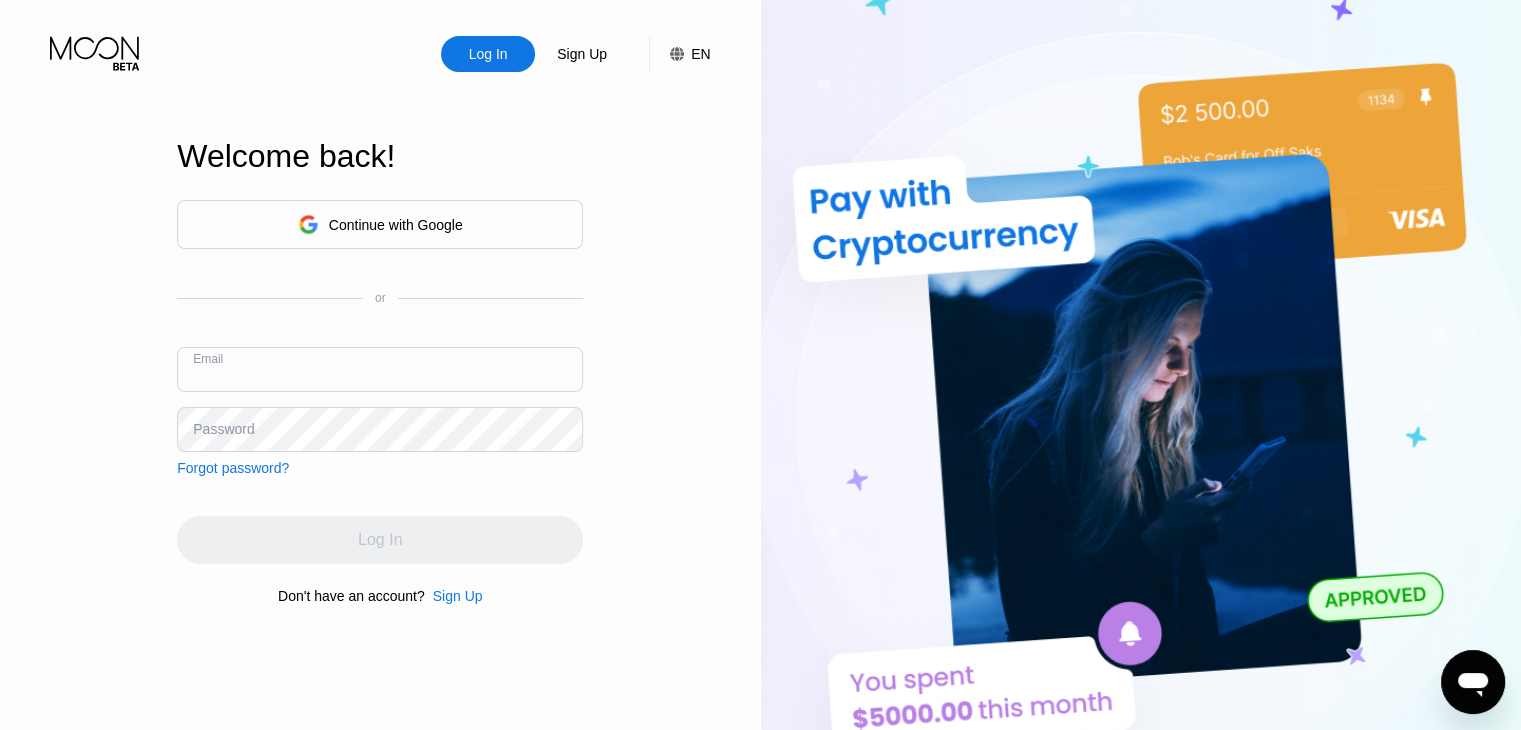 click at bounding box center [380, 369] 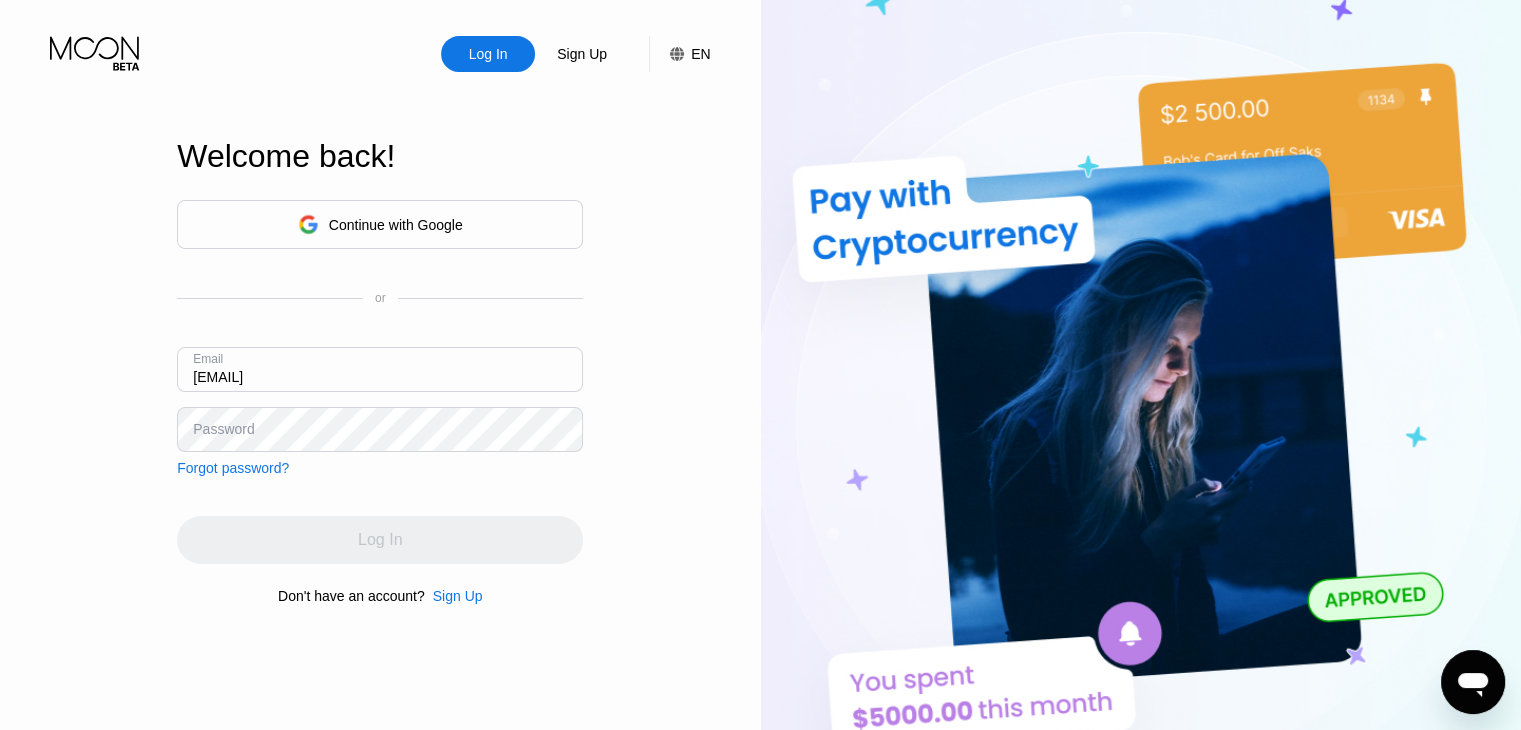 type on "[EMAIL]" 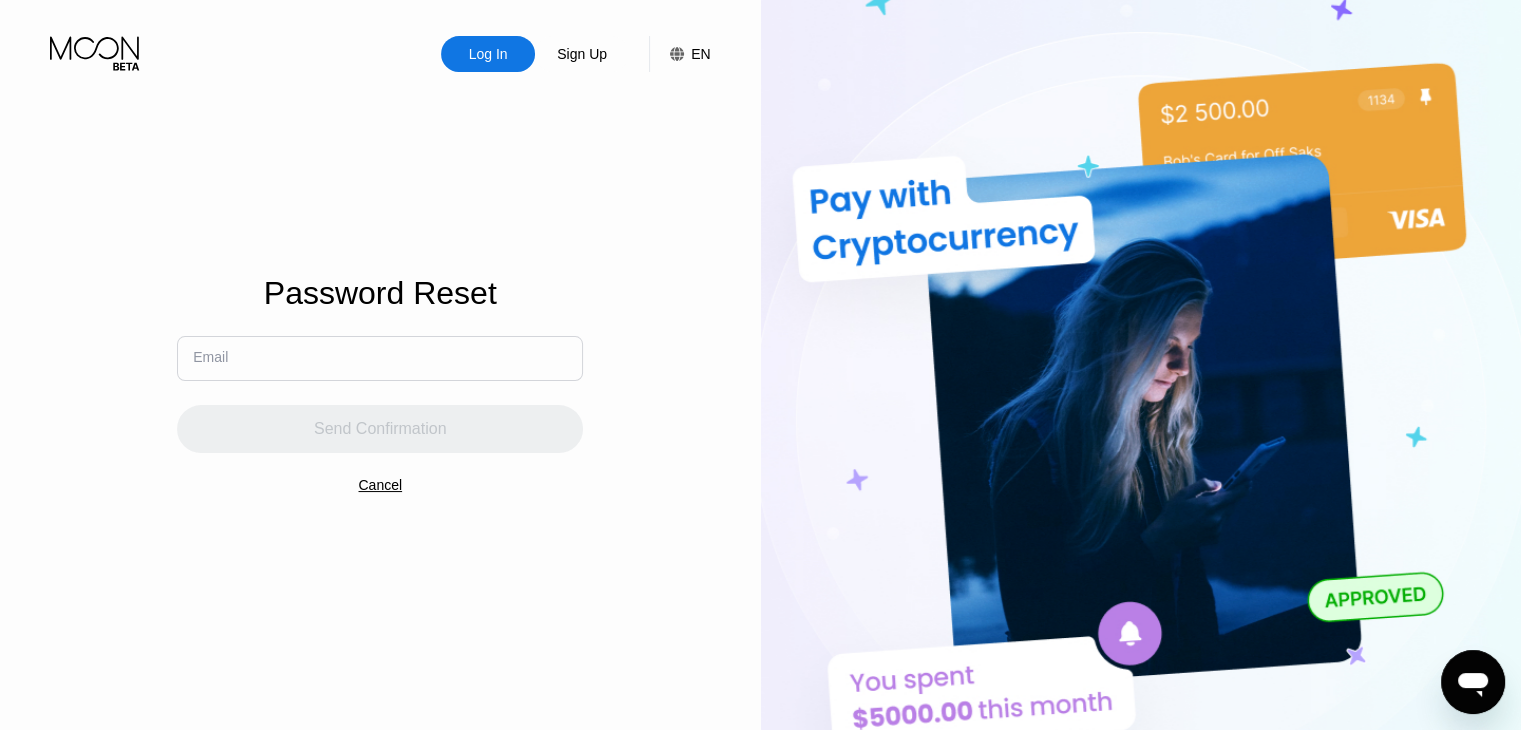 click on "Log In" at bounding box center [488, 54] 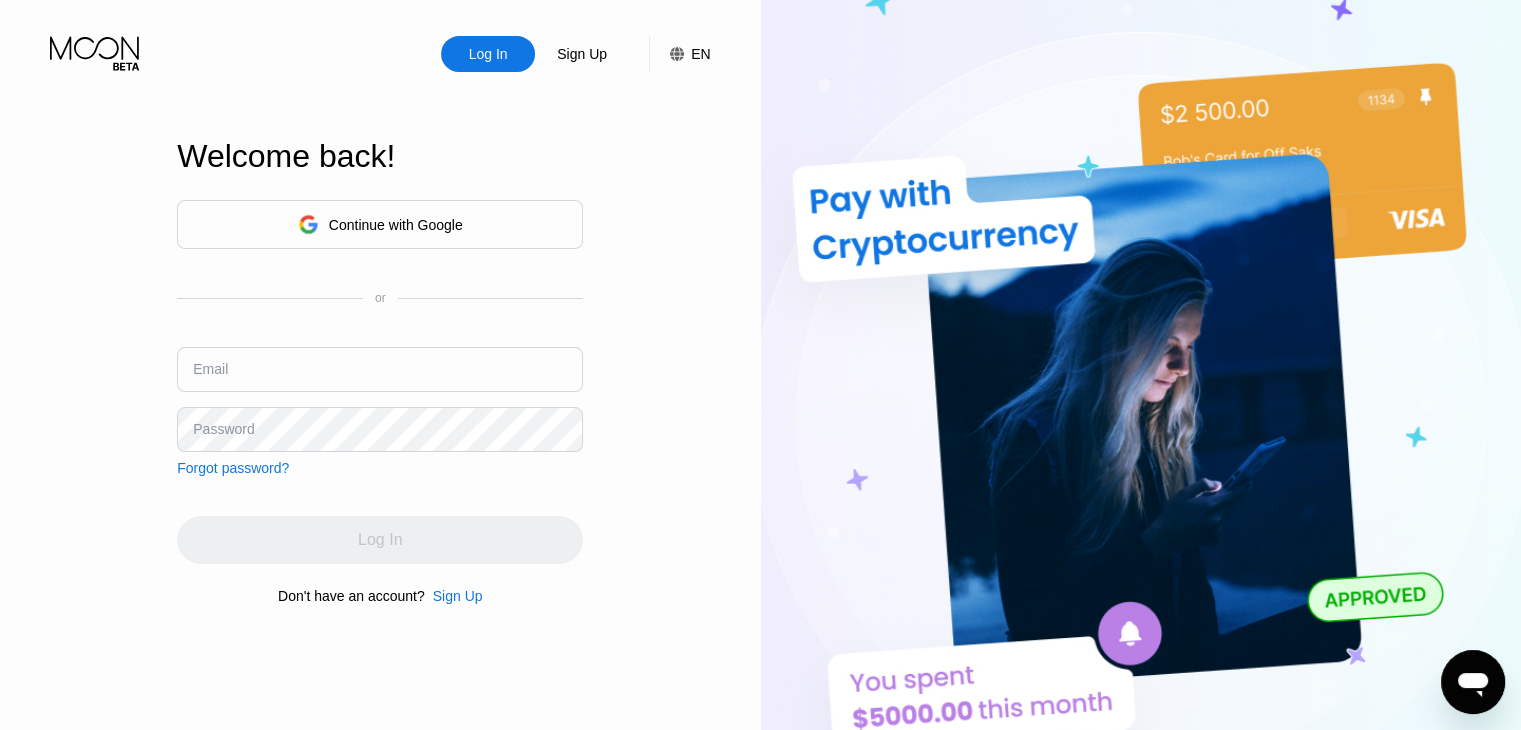 click at bounding box center [380, 369] 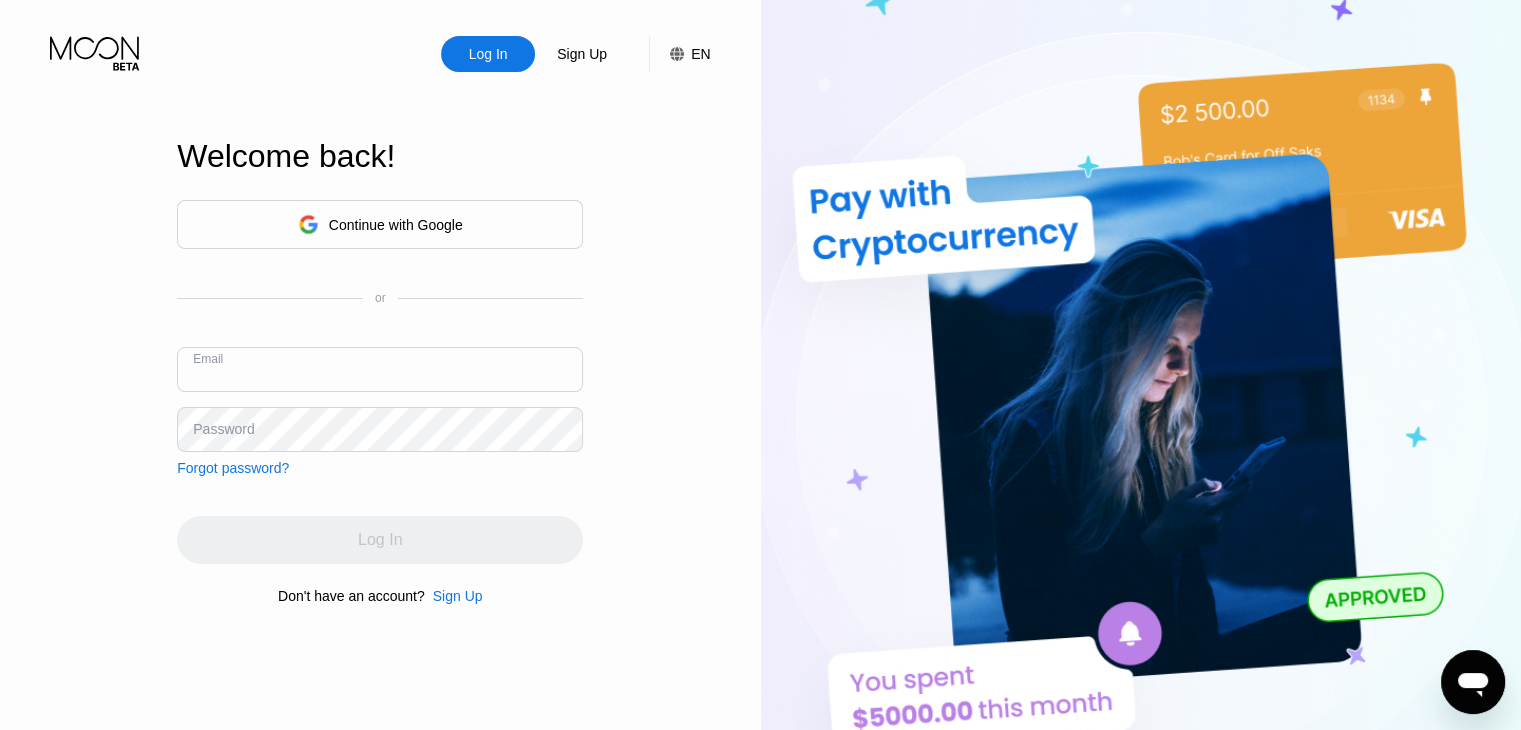 paste on "[EMAIL]" 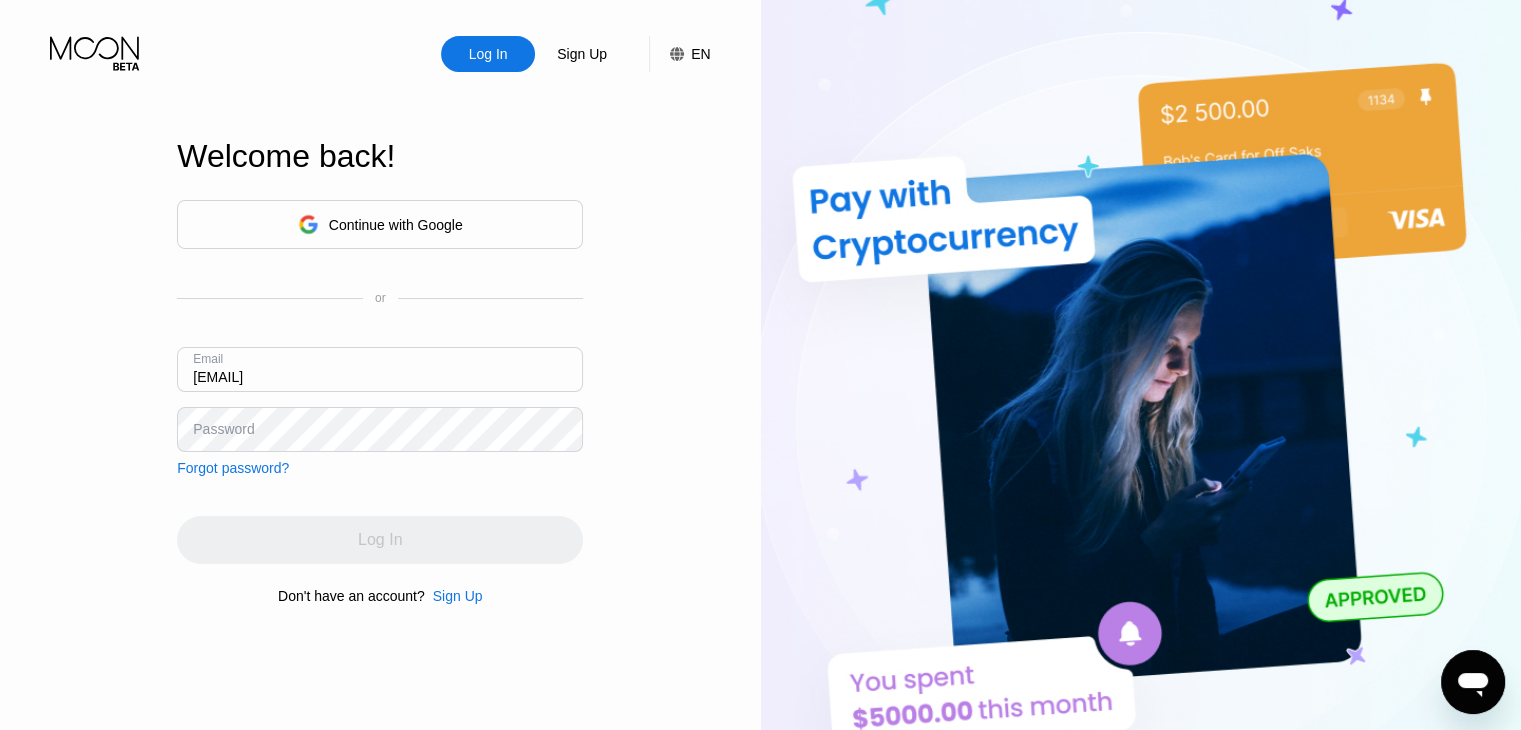 type on "[EMAIL]" 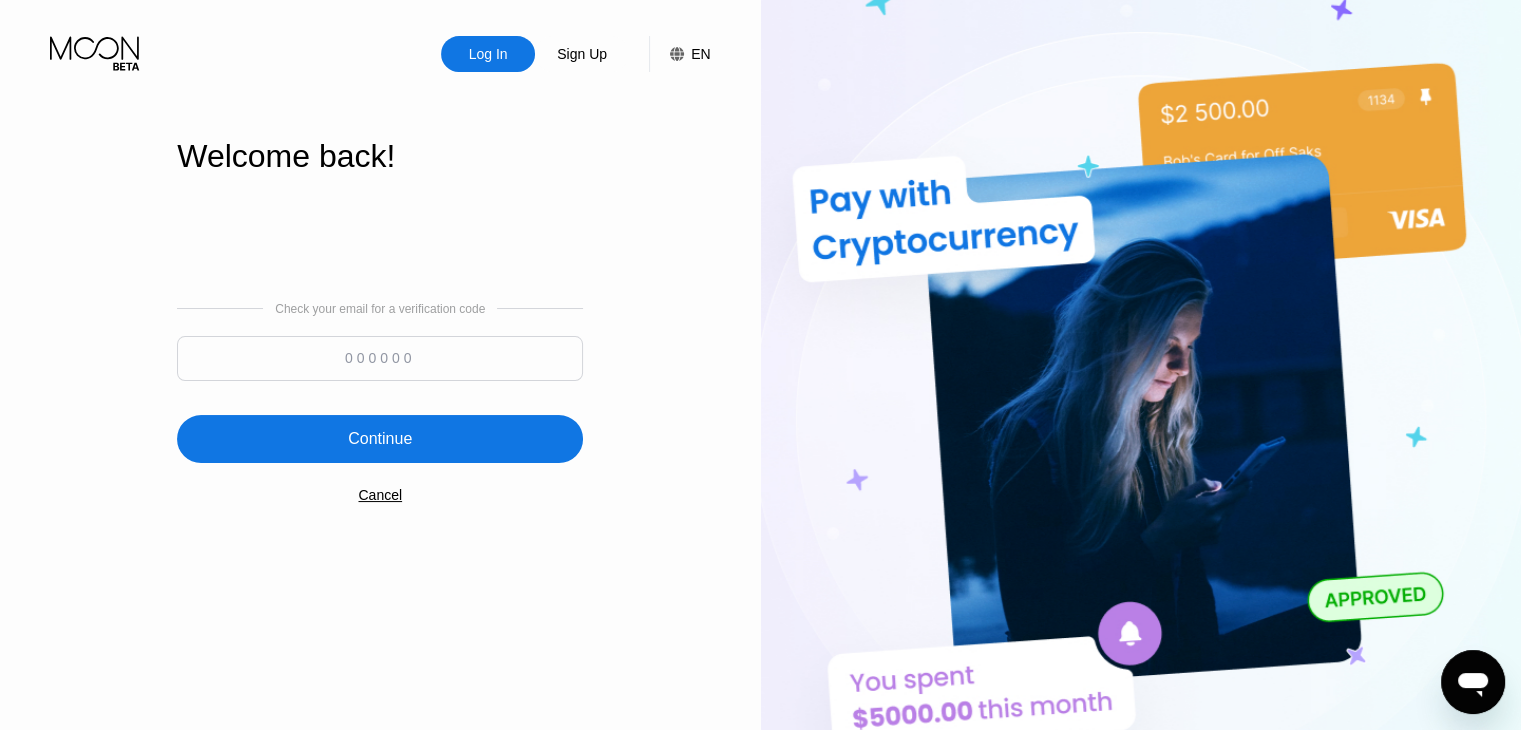 click at bounding box center [380, 358] 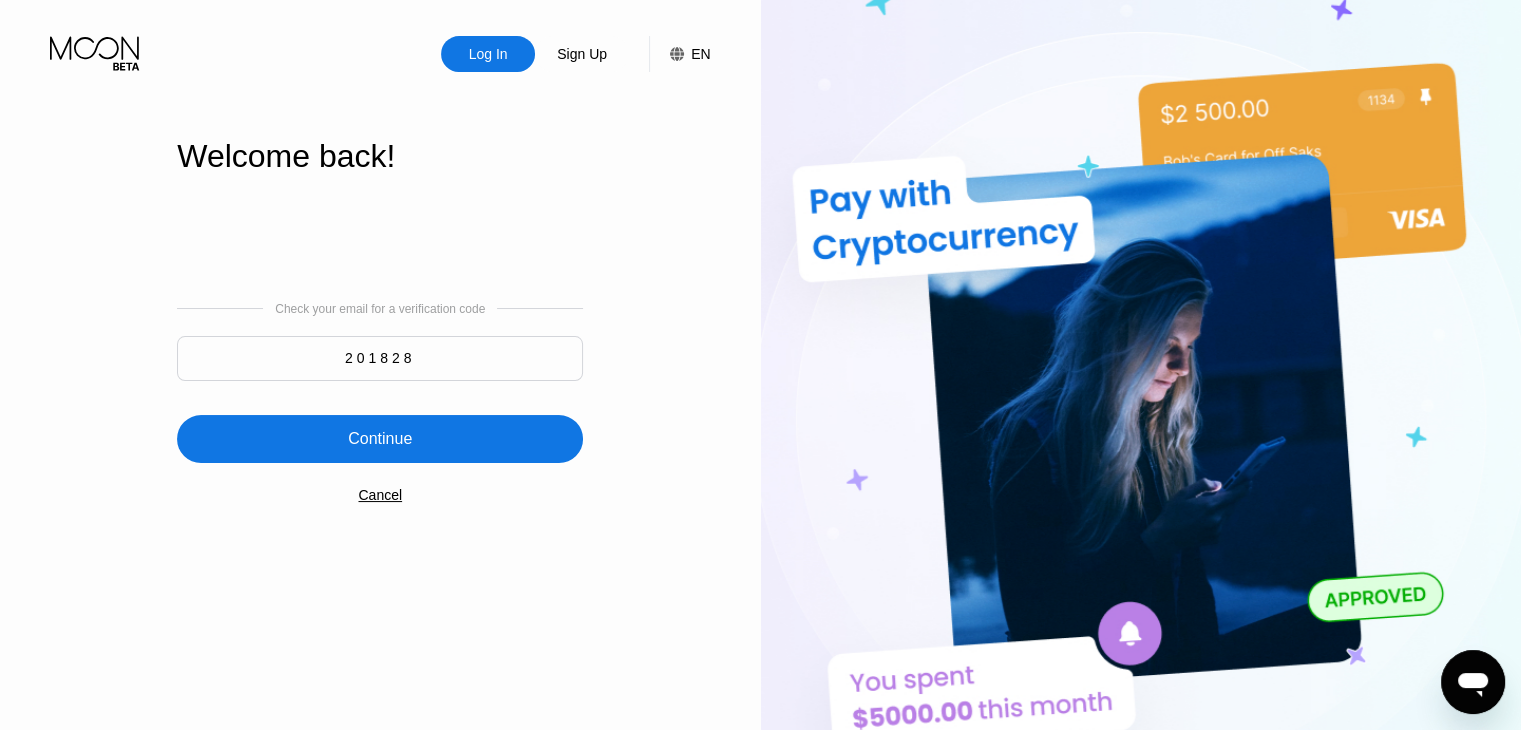 type on "201828" 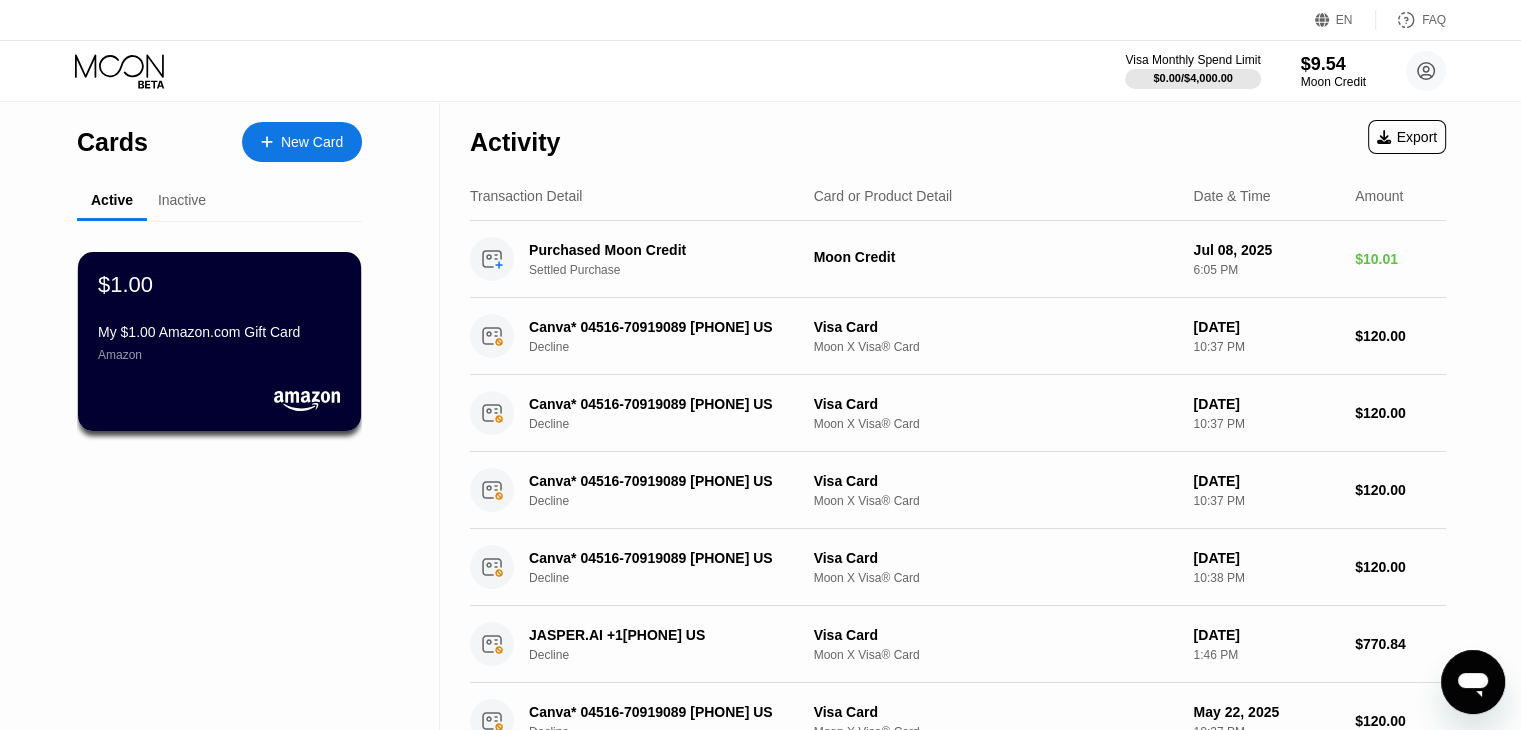click on "Inactive" at bounding box center (182, 200) 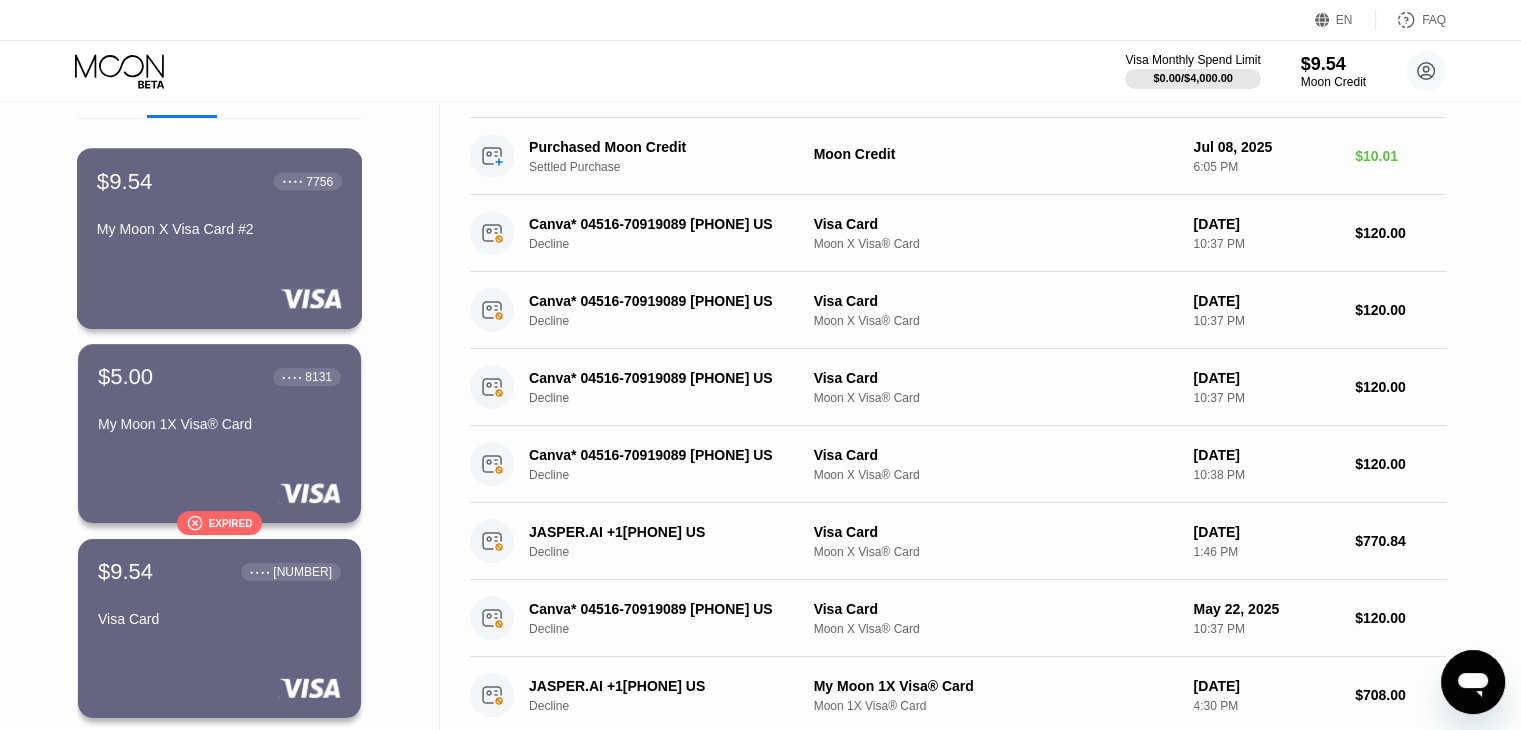 scroll, scrollTop: 100, scrollLeft: 0, axis: vertical 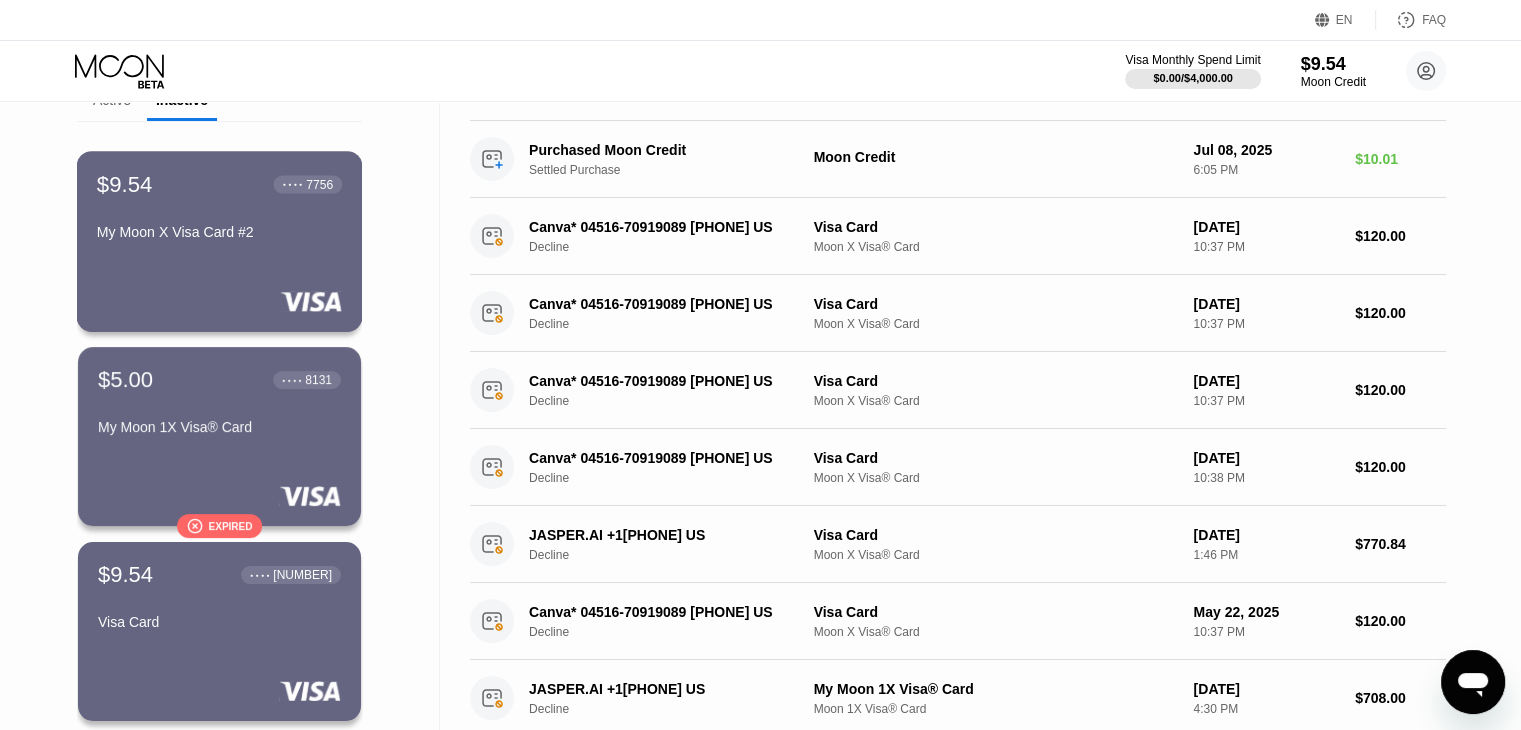 click on "My Moon X Visa Card #2" at bounding box center [219, 236] 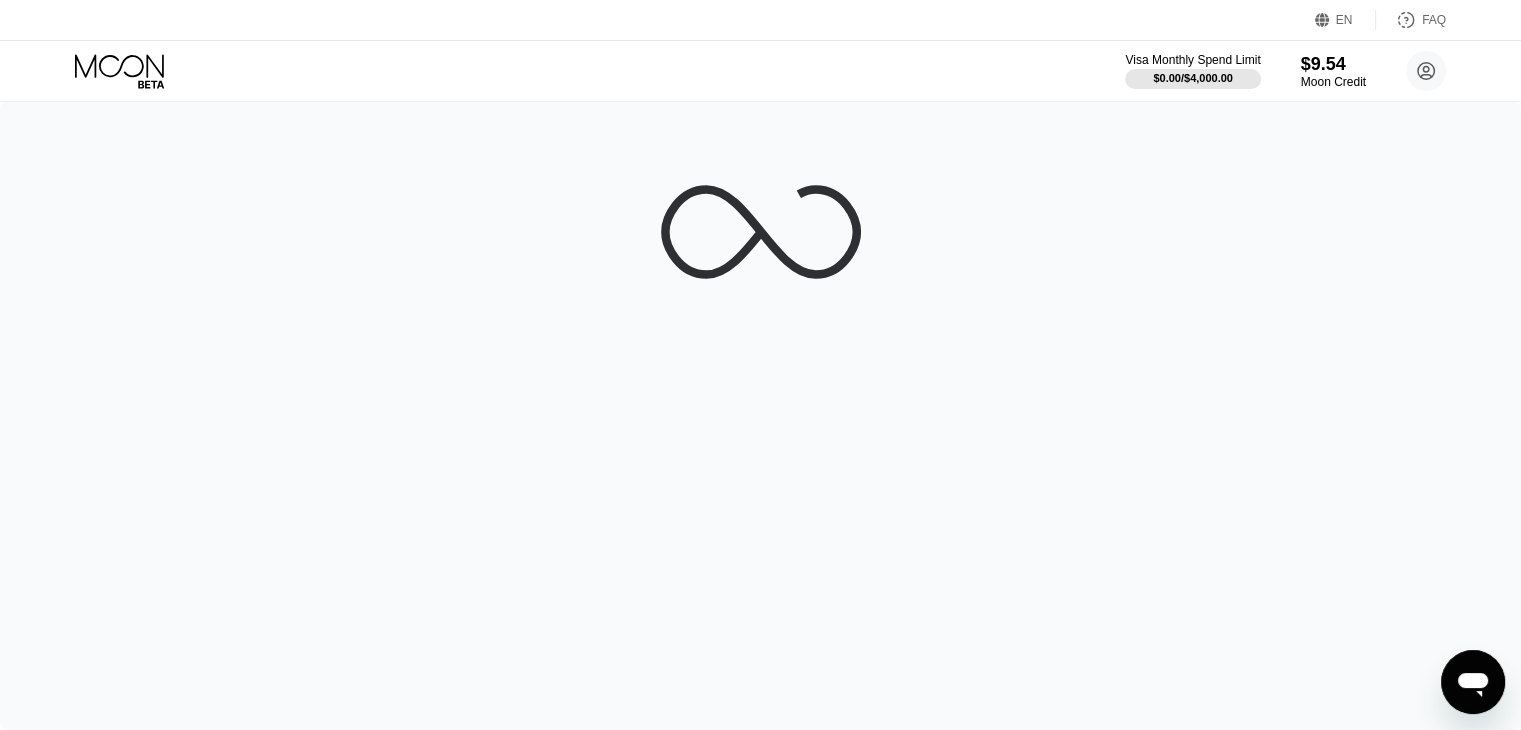 scroll, scrollTop: 0, scrollLeft: 0, axis: both 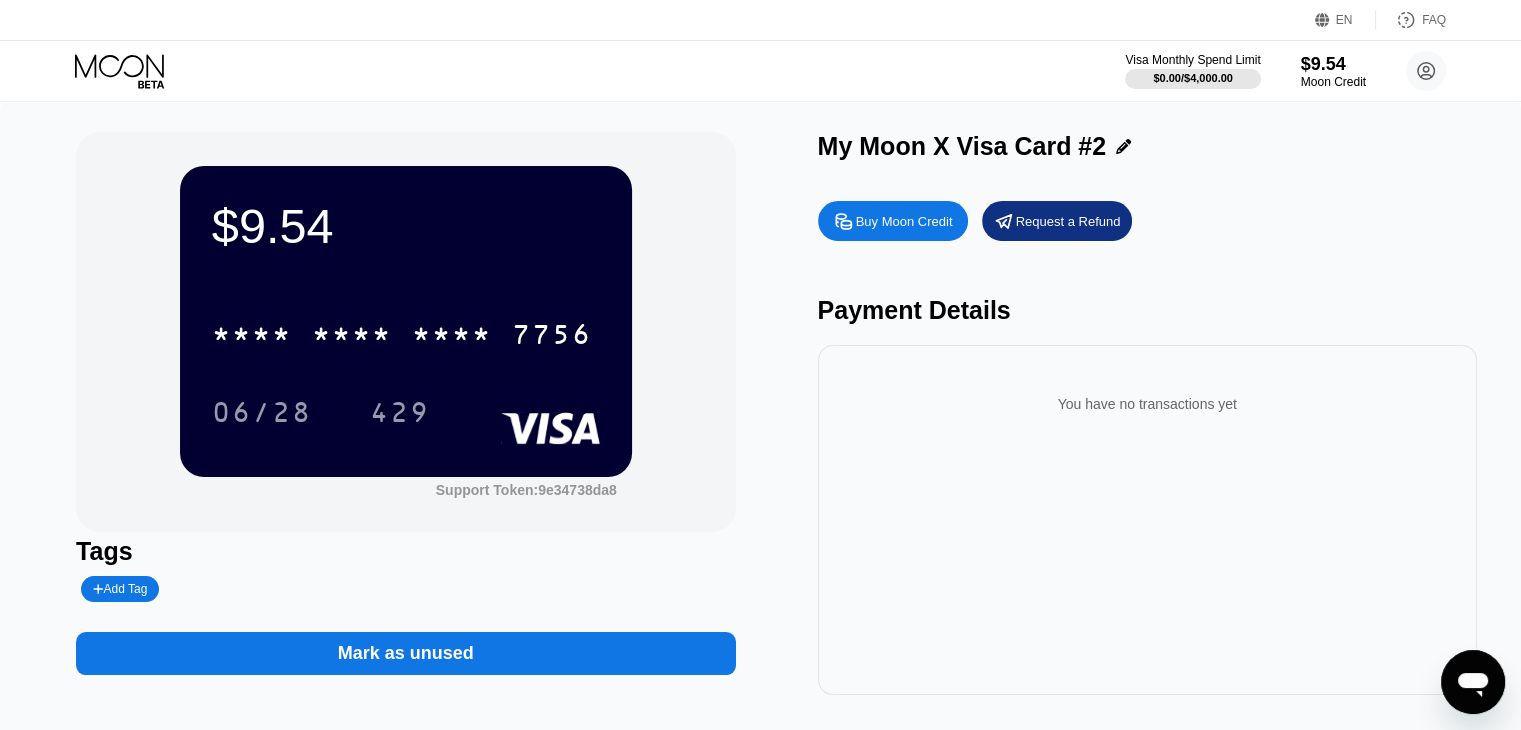 click on "Mark as unused" at bounding box center (406, 653) 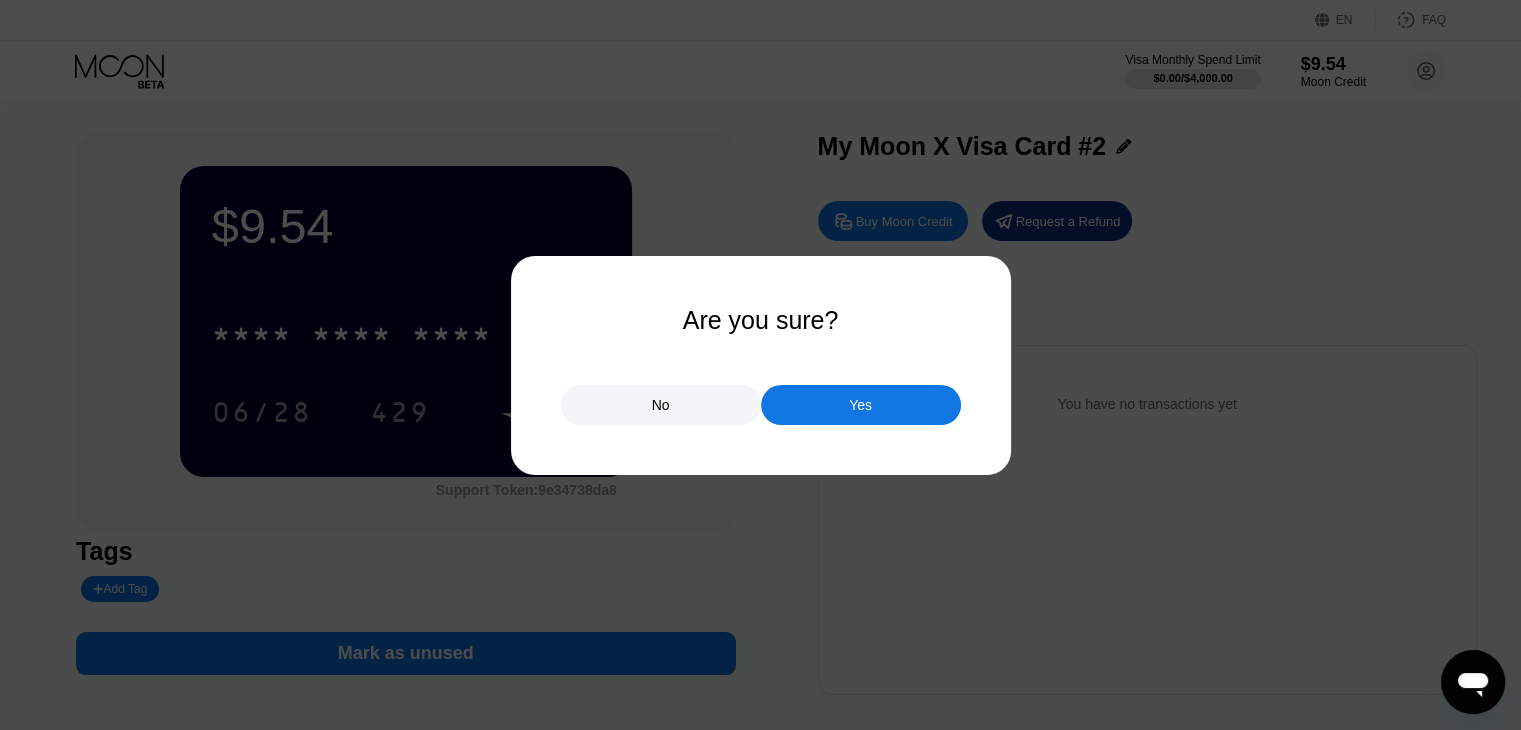 click on "Yes" at bounding box center (861, 405) 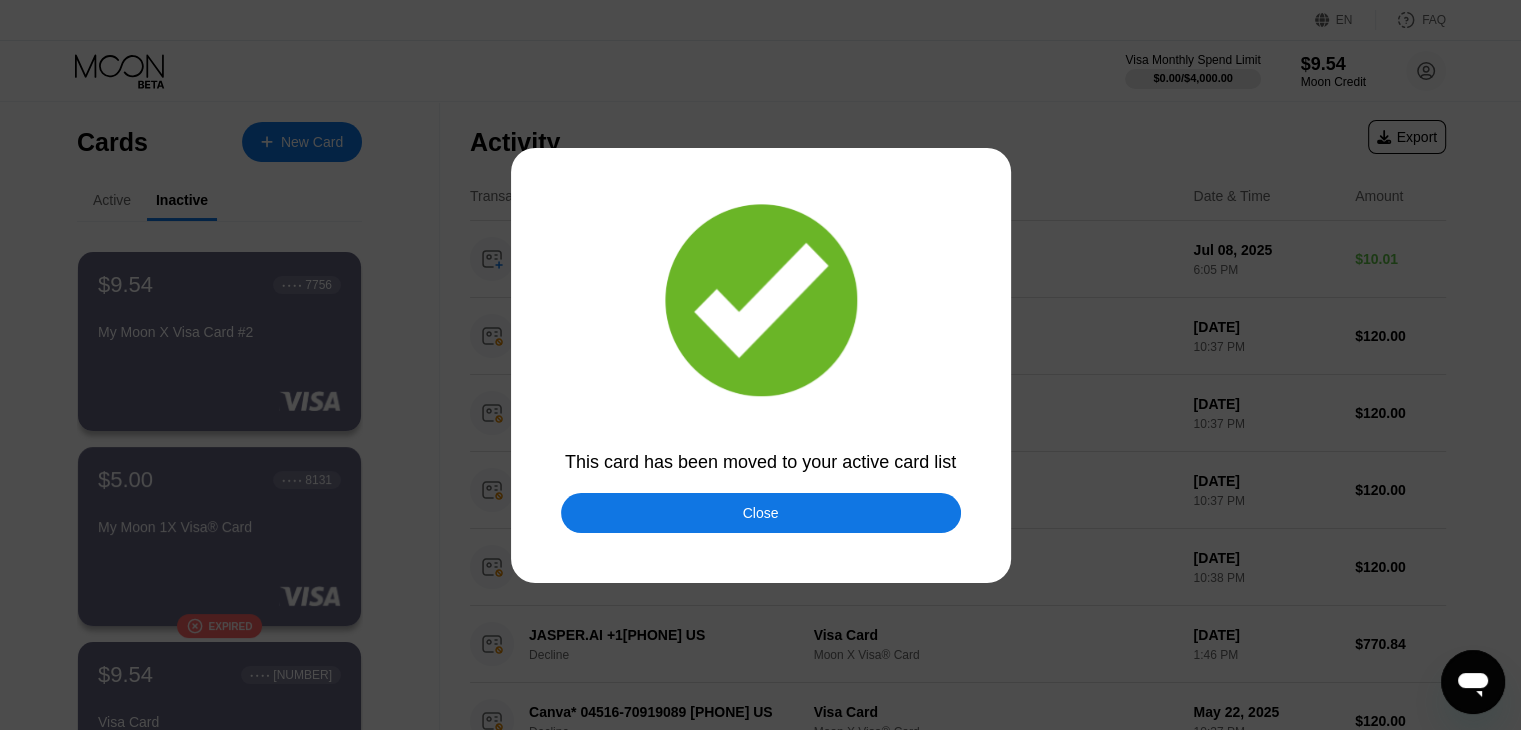 click on "Close" at bounding box center [761, 513] 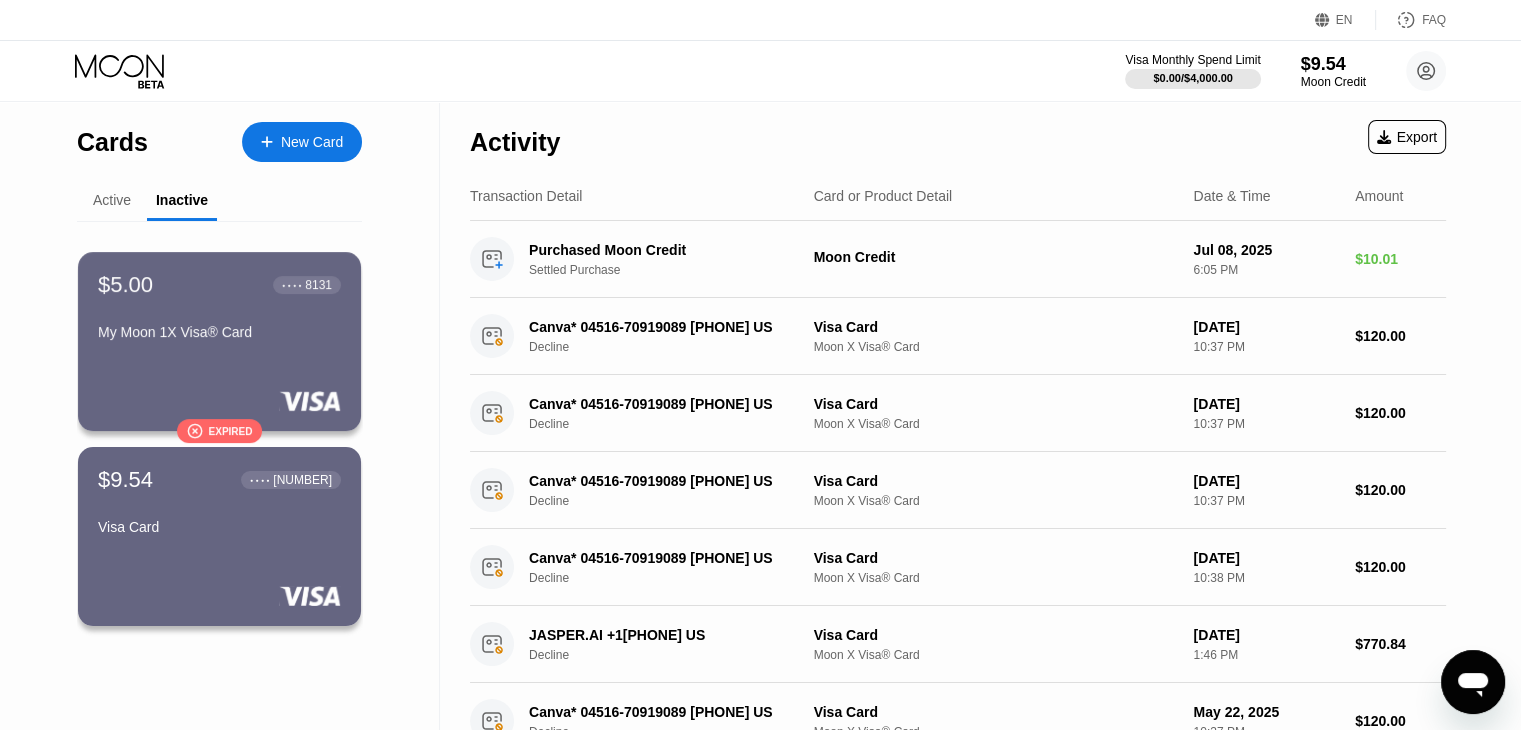 click on "Active" at bounding box center [112, 200] 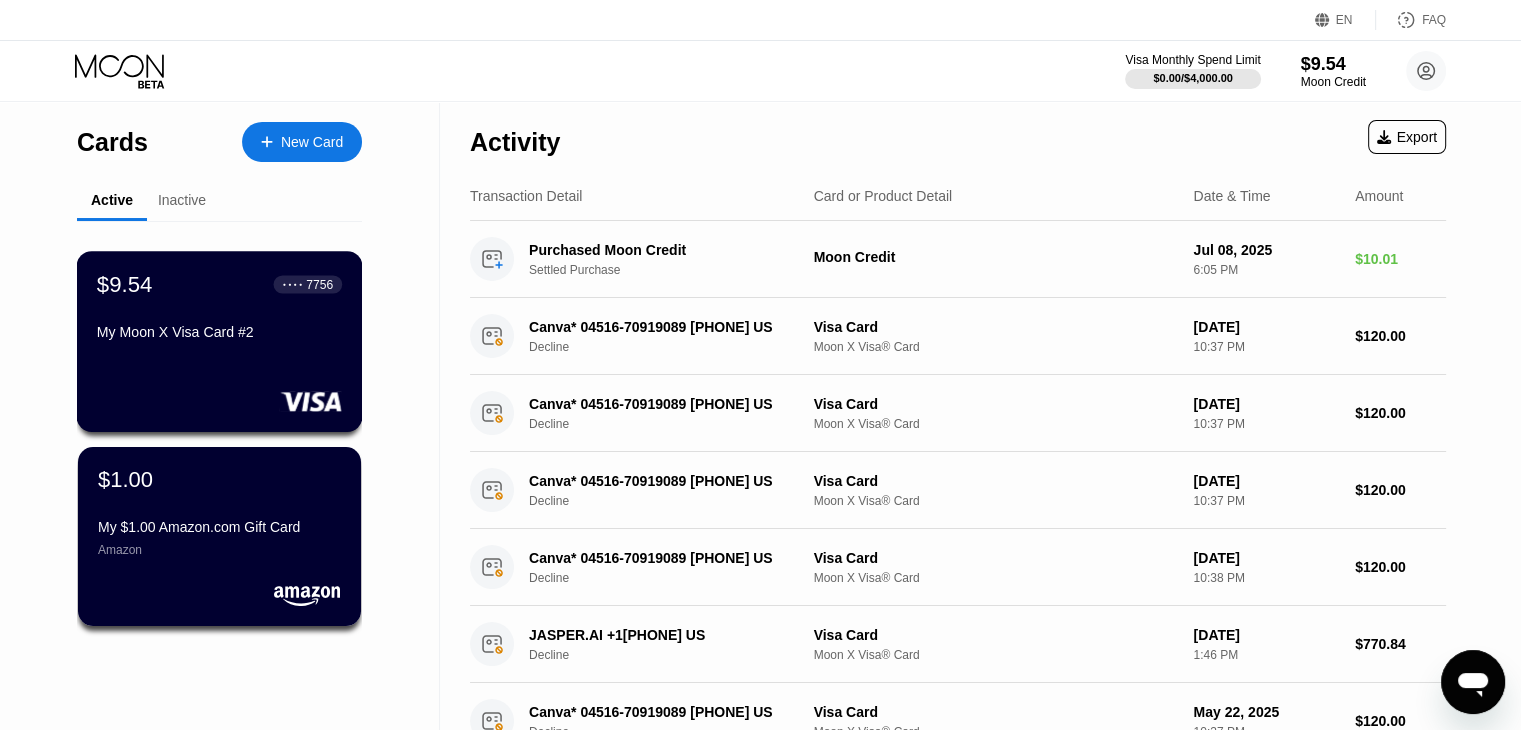 click on "My Moon X Visa Card #2" at bounding box center [219, 332] 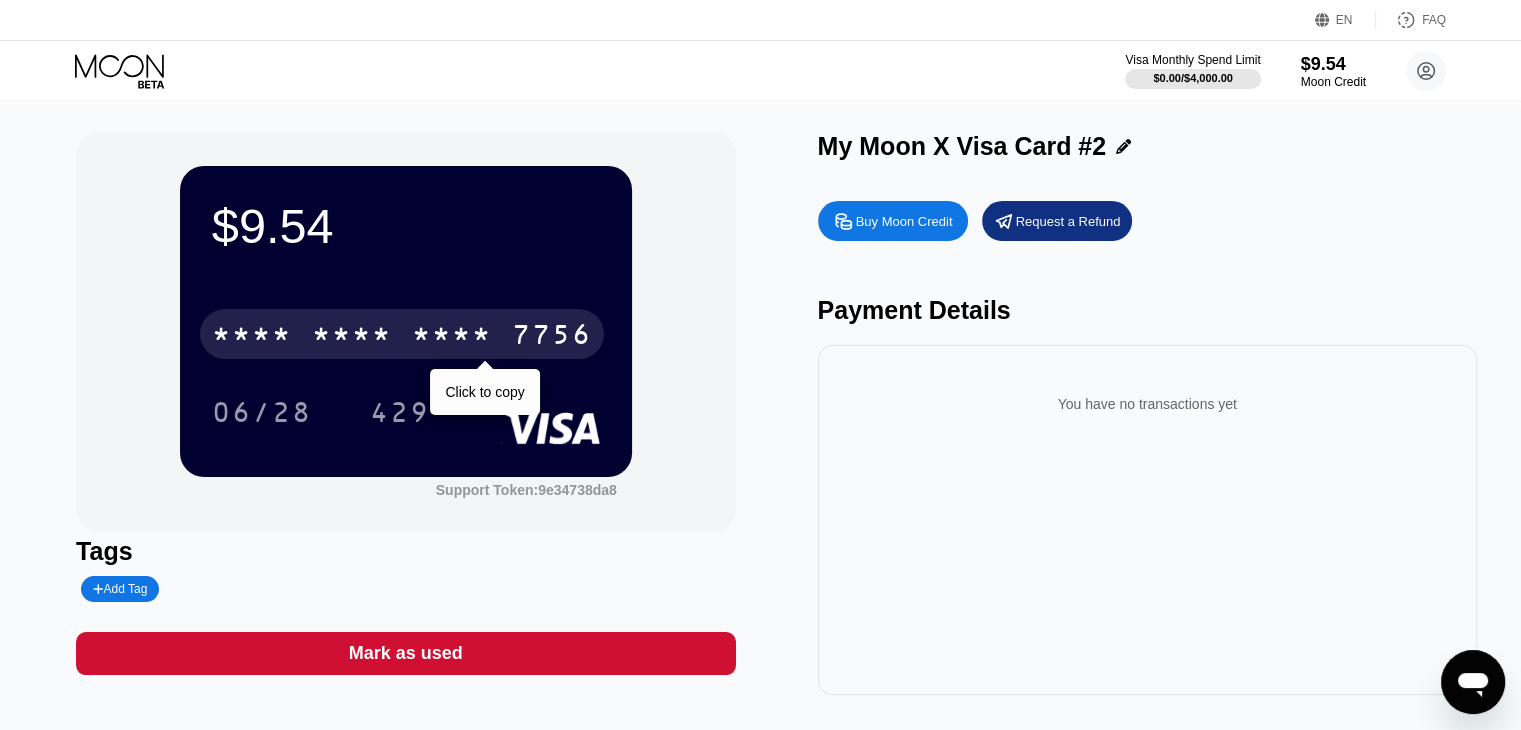 click on "* * * *" at bounding box center (352, 337) 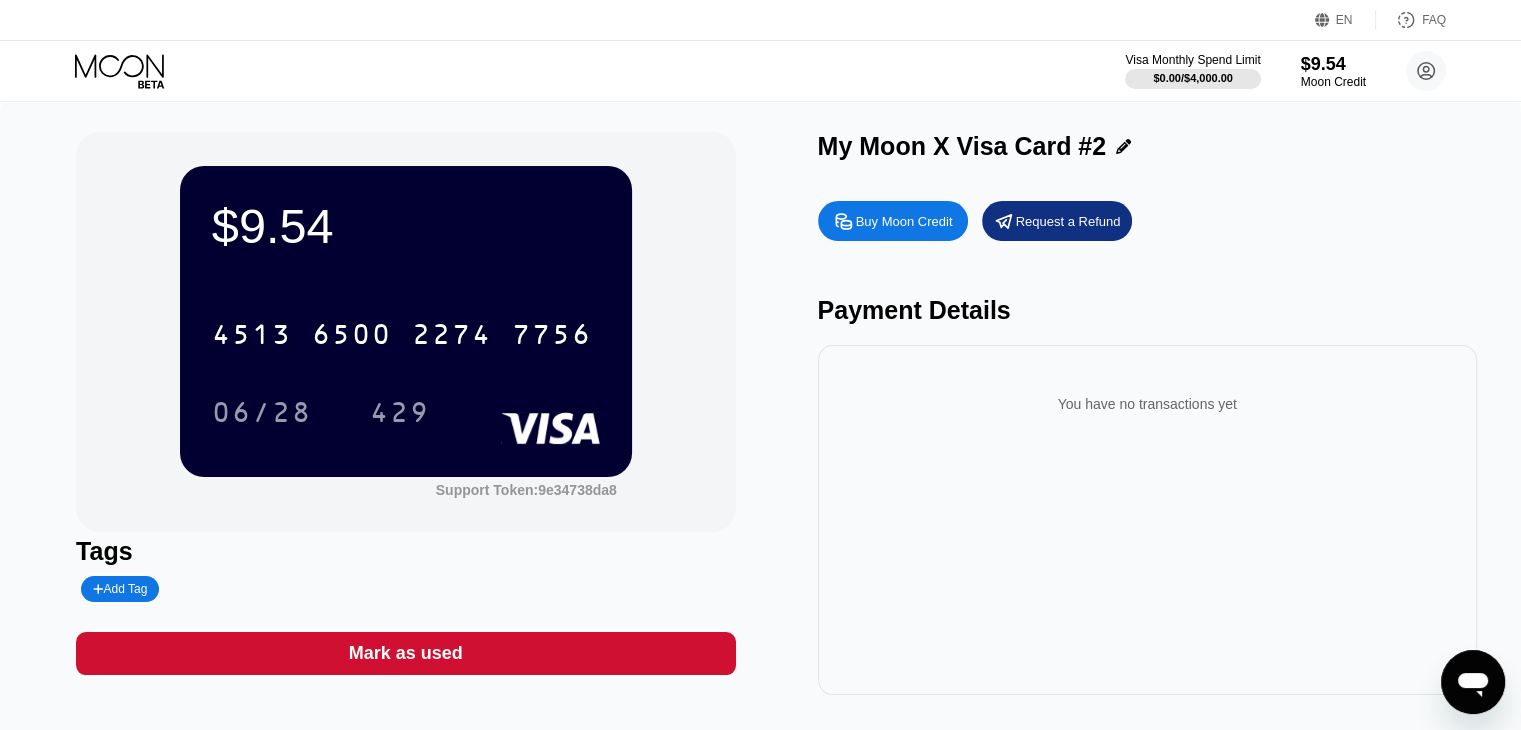 click on "Mark as used" at bounding box center (406, 653) 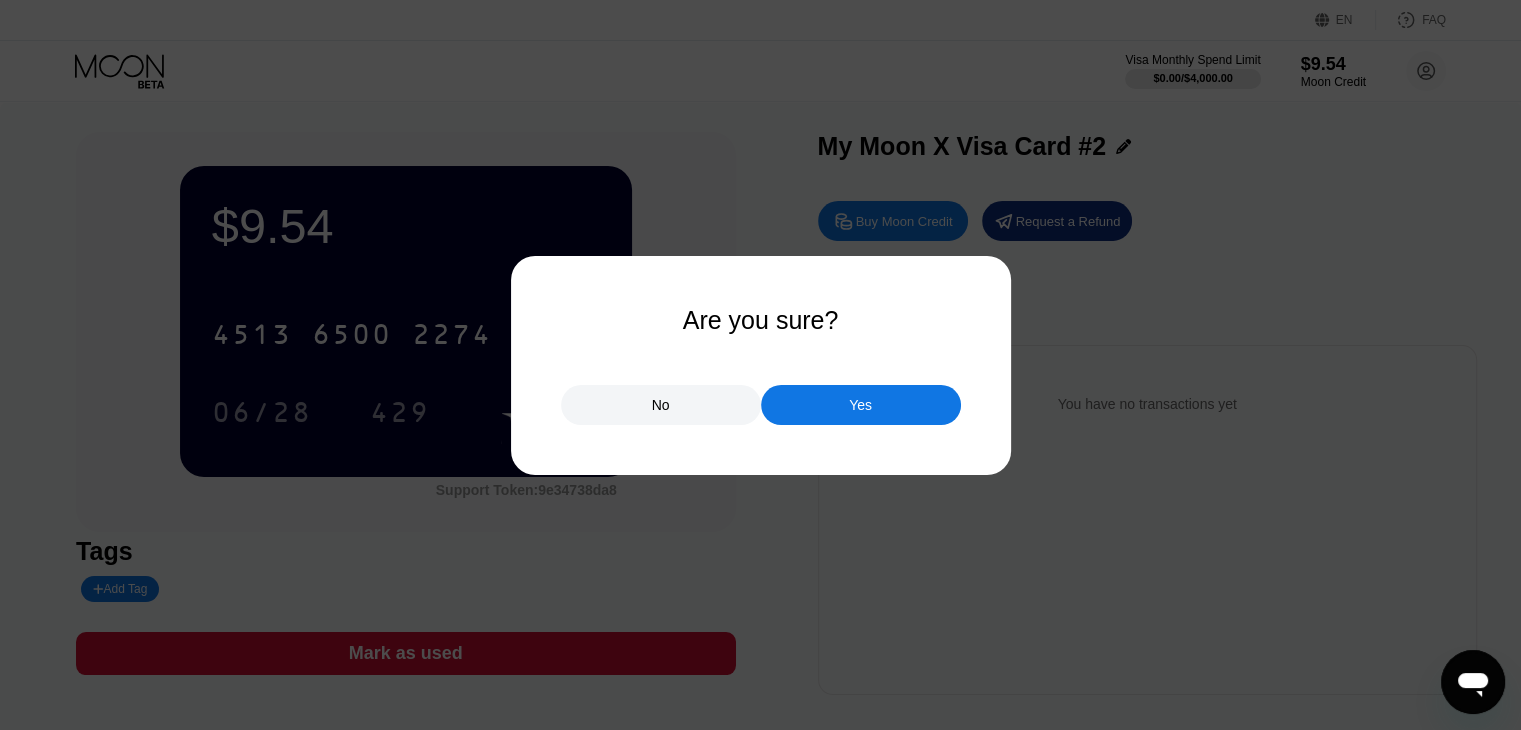 click on "Yes" at bounding box center [861, 405] 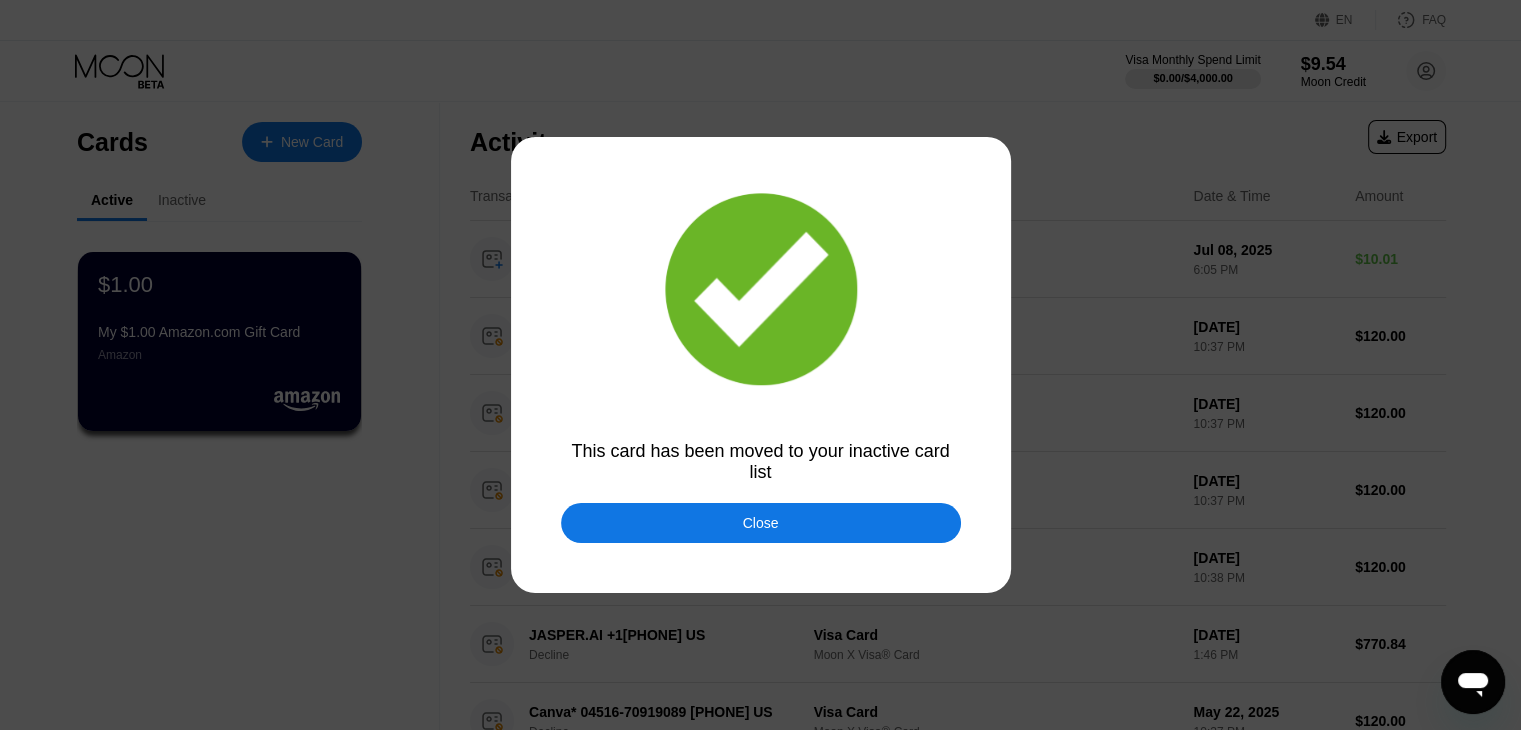 click on "Close" at bounding box center (761, 523) 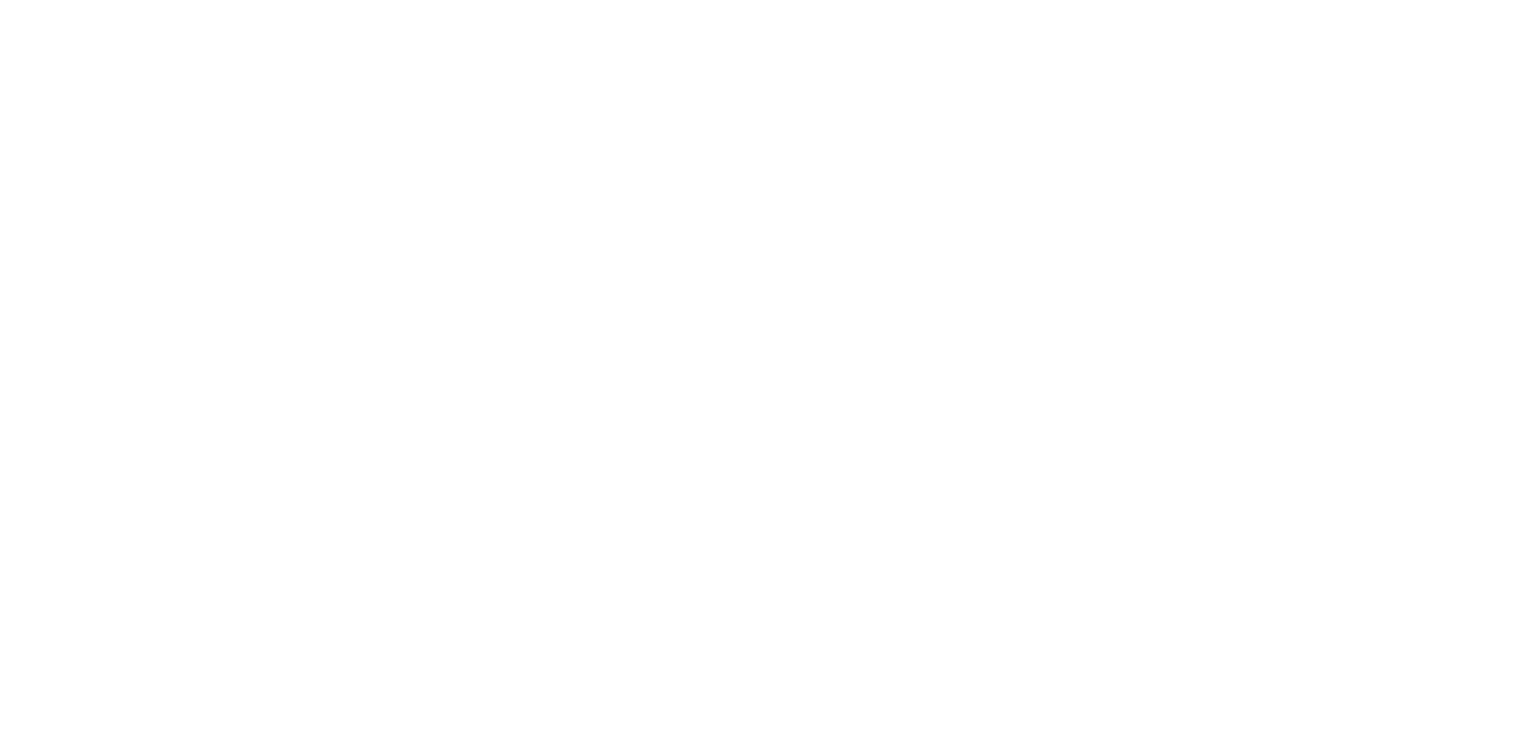 scroll, scrollTop: 0, scrollLeft: 0, axis: both 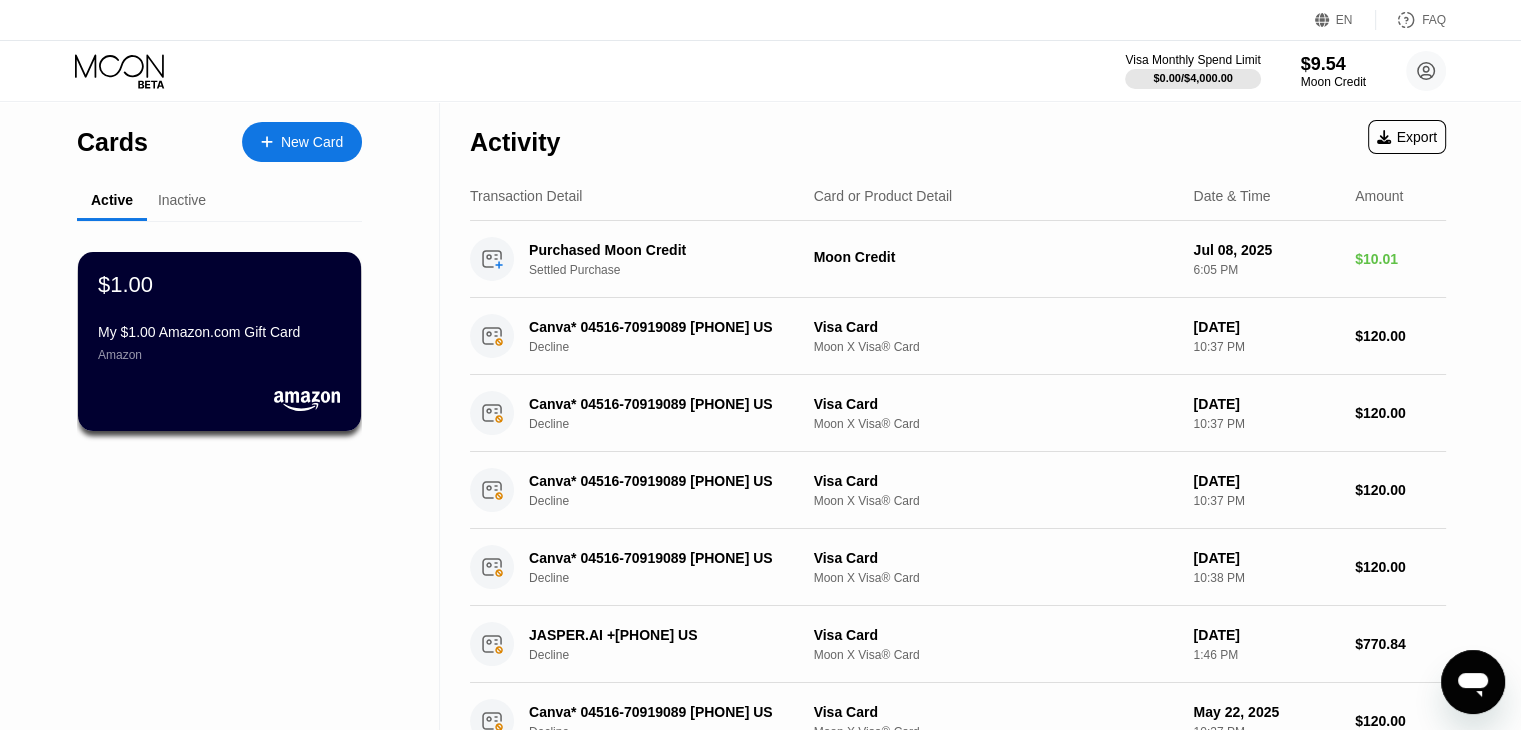 click on "Inactive" at bounding box center (182, 200) 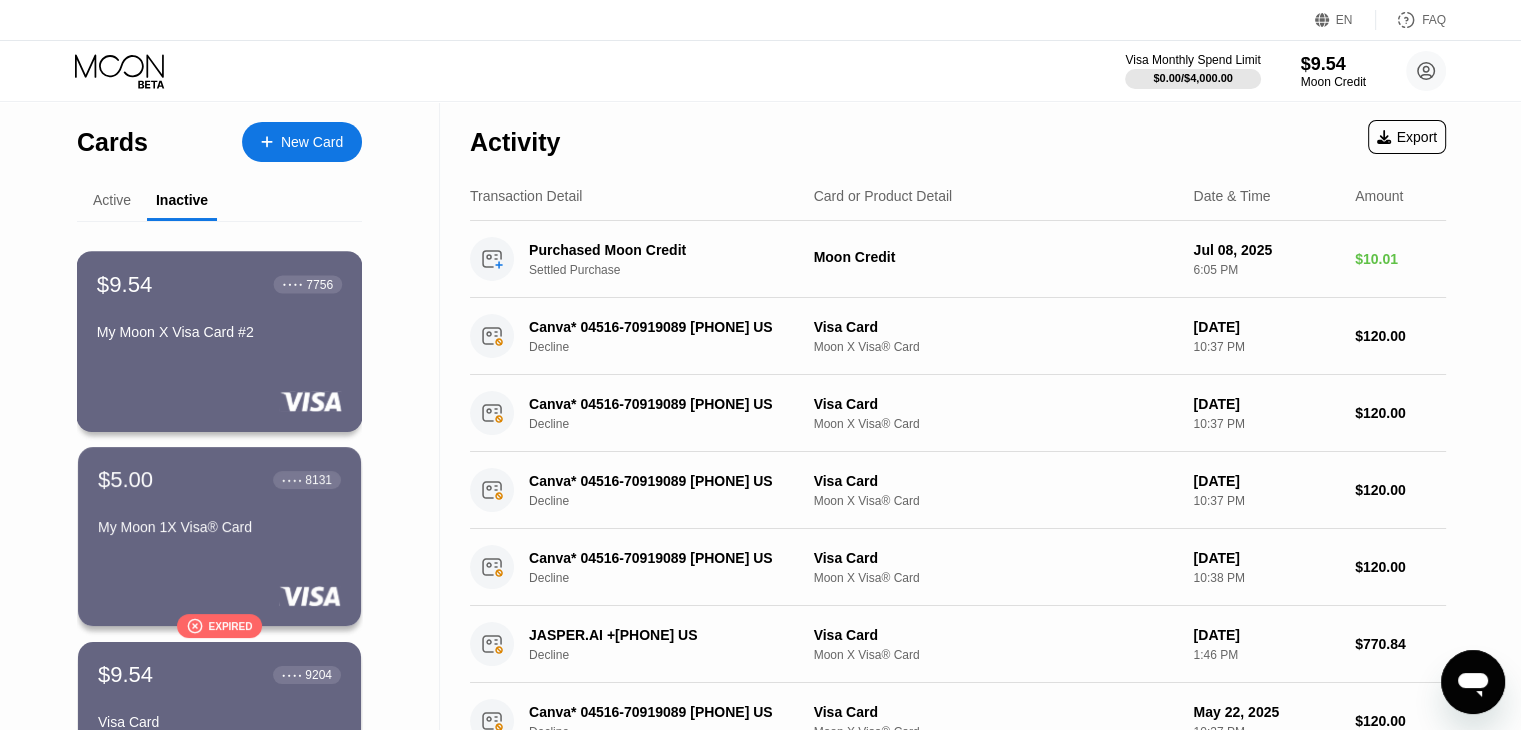 click on "$9.54 ● ● ● ● [CARD_NUMBER] My Moon X Visa Card #[CARD_NUMBER]" at bounding box center (220, 341) 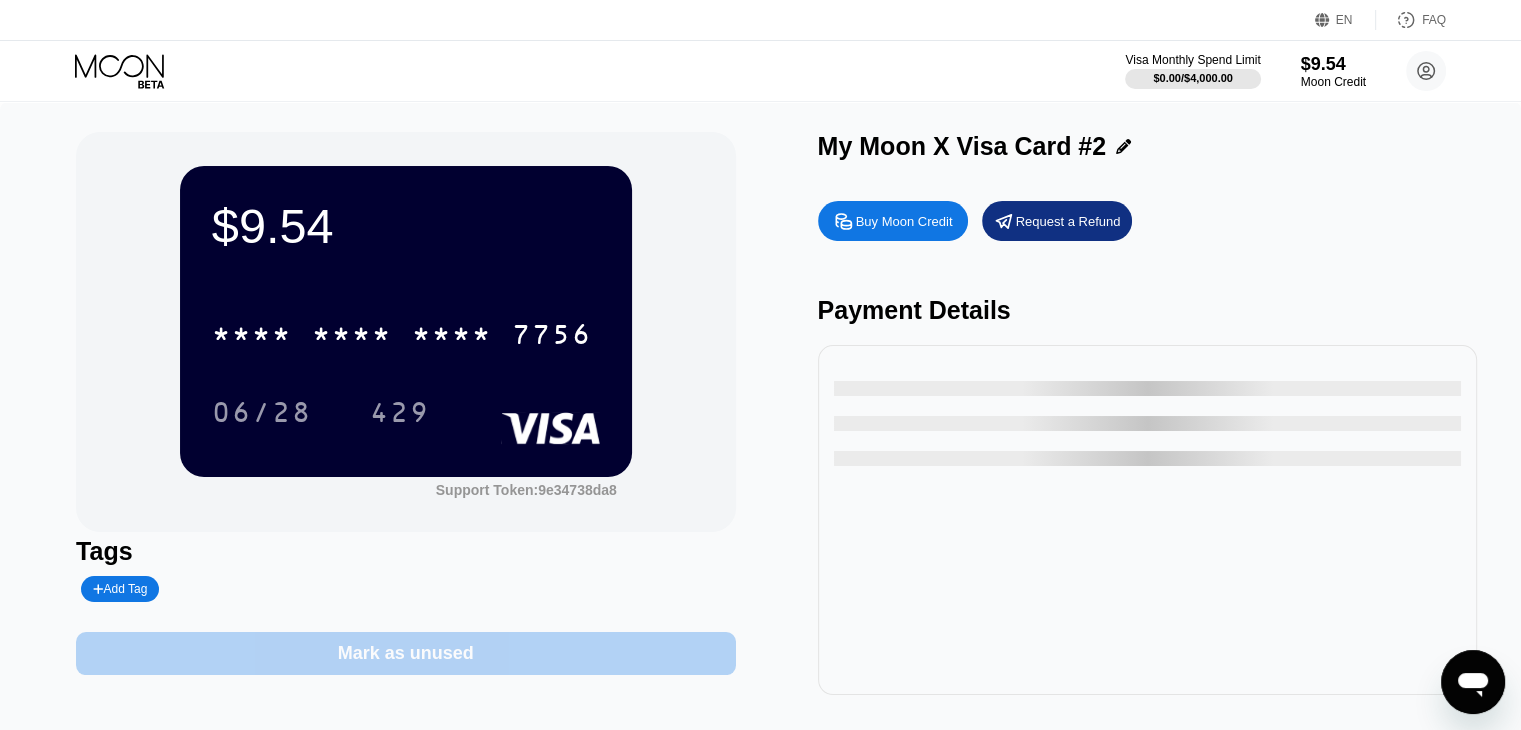 click on "Mark as unused" at bounding box center (406, 653) 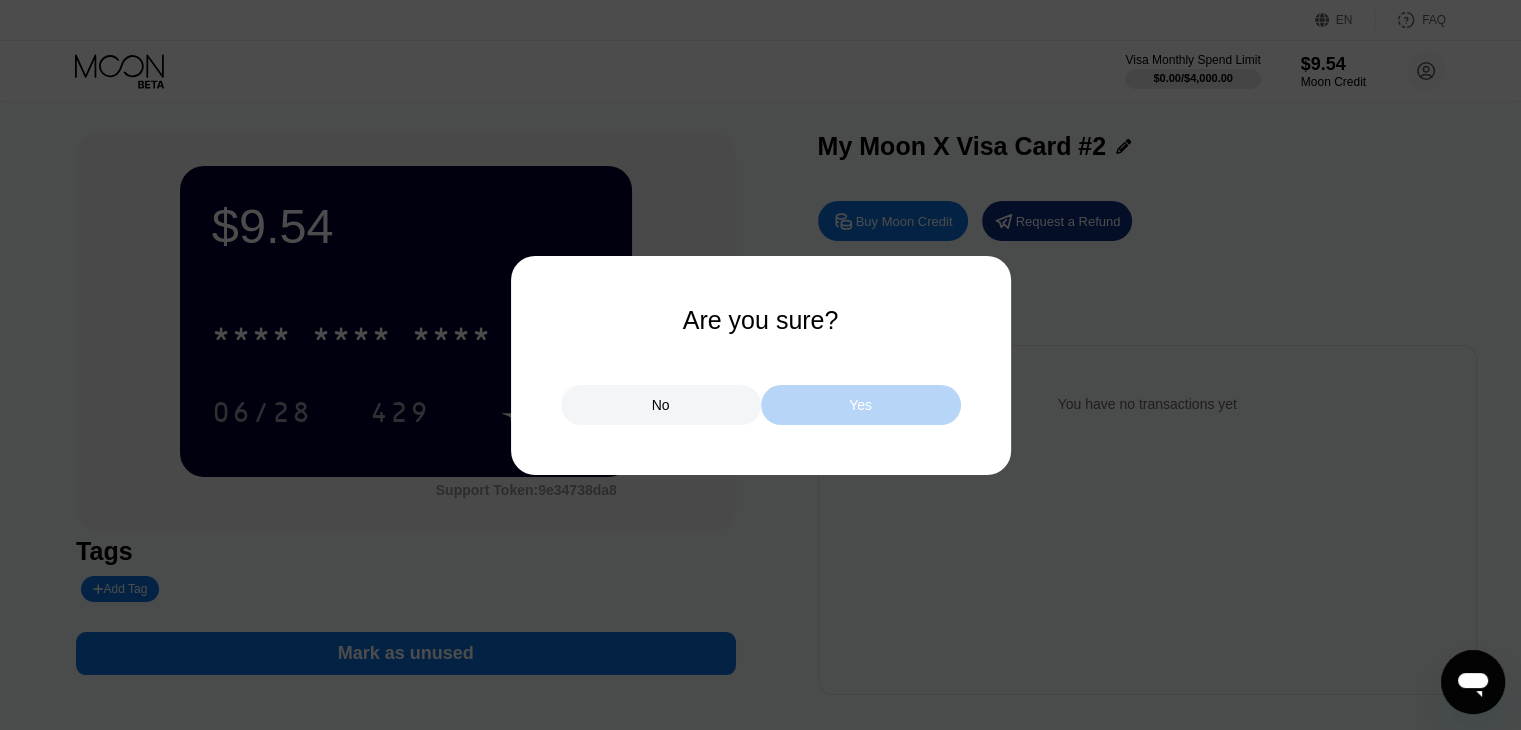 click on "Yes" at bounding box center [860, 405] 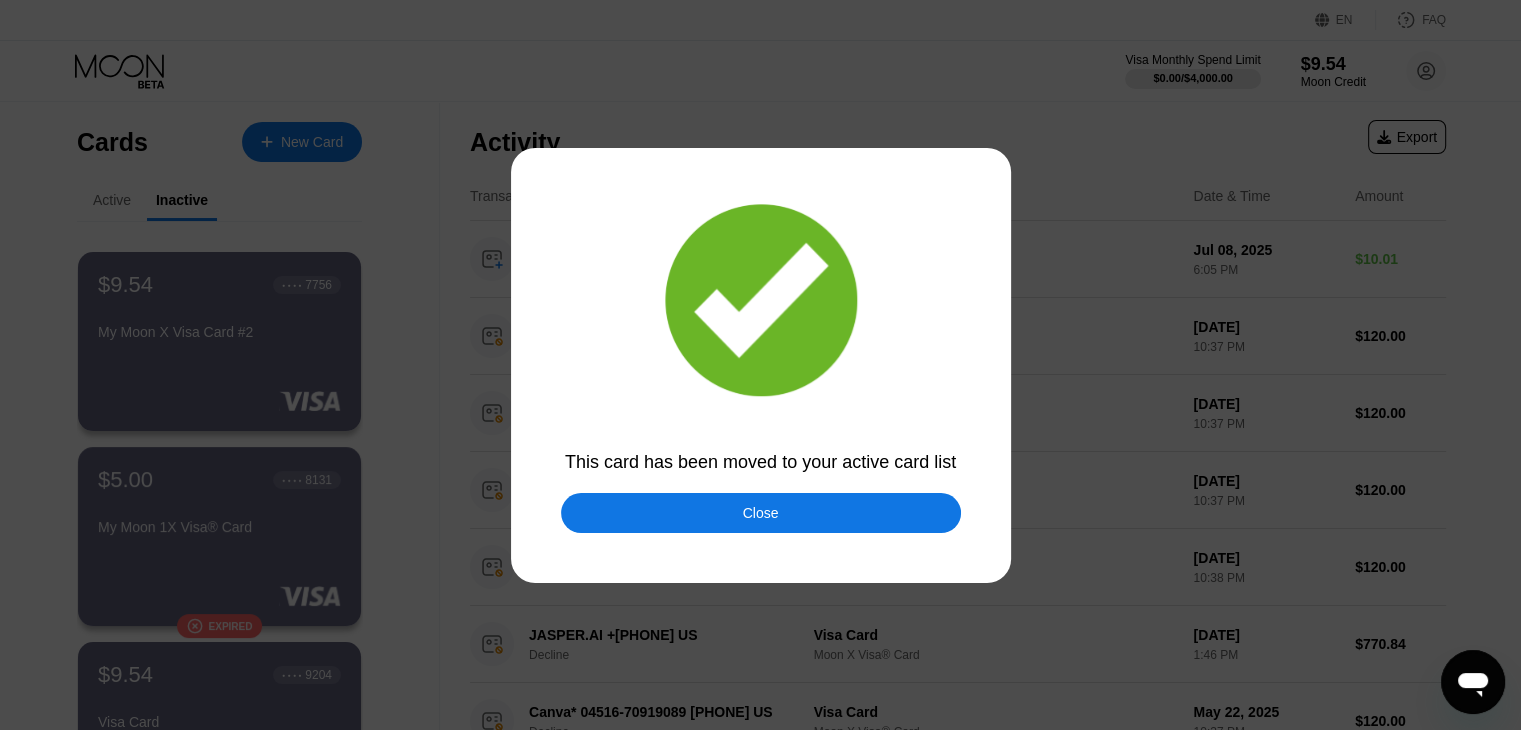 click on "Close" at bounding box center (761, 513) 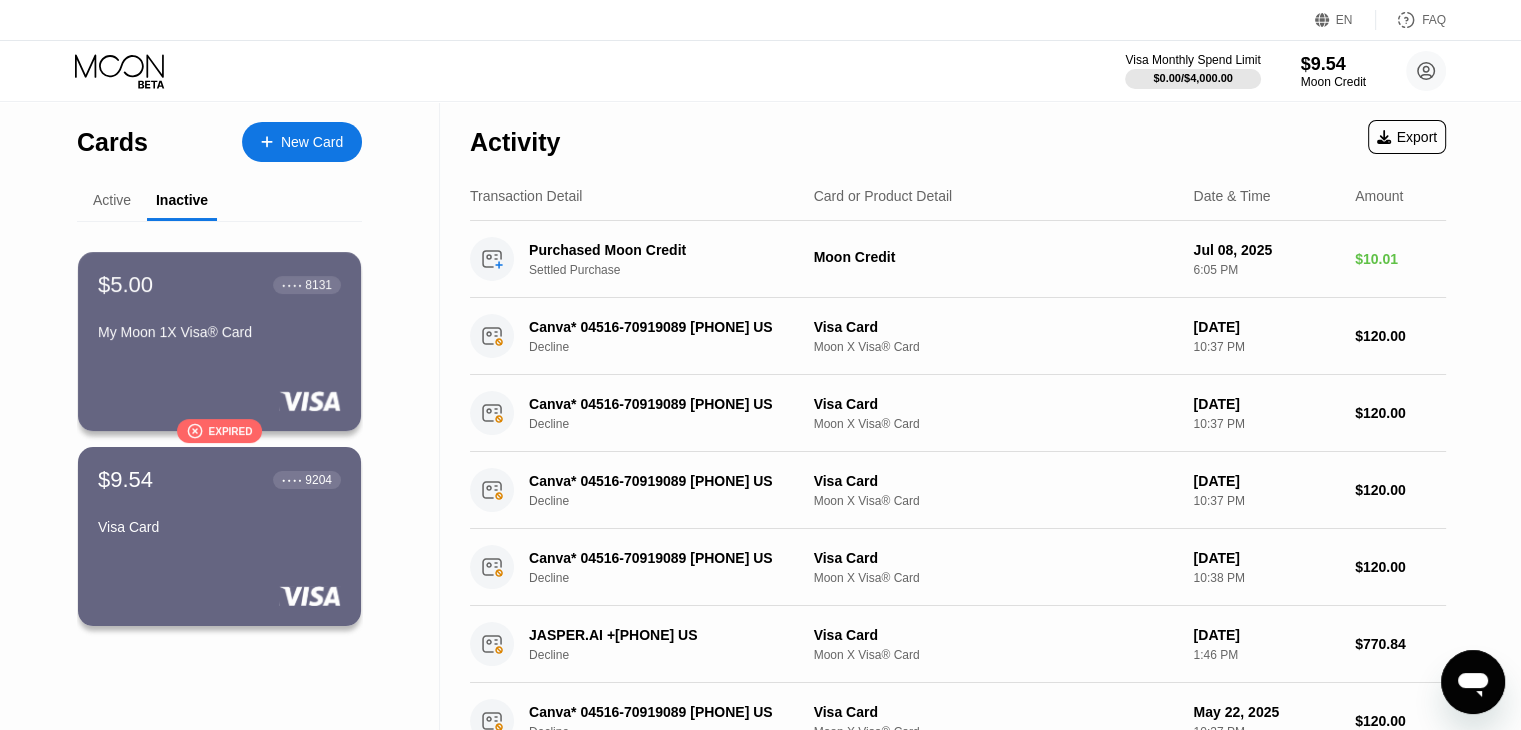 click on "Active" at bounding box center [112, 200] 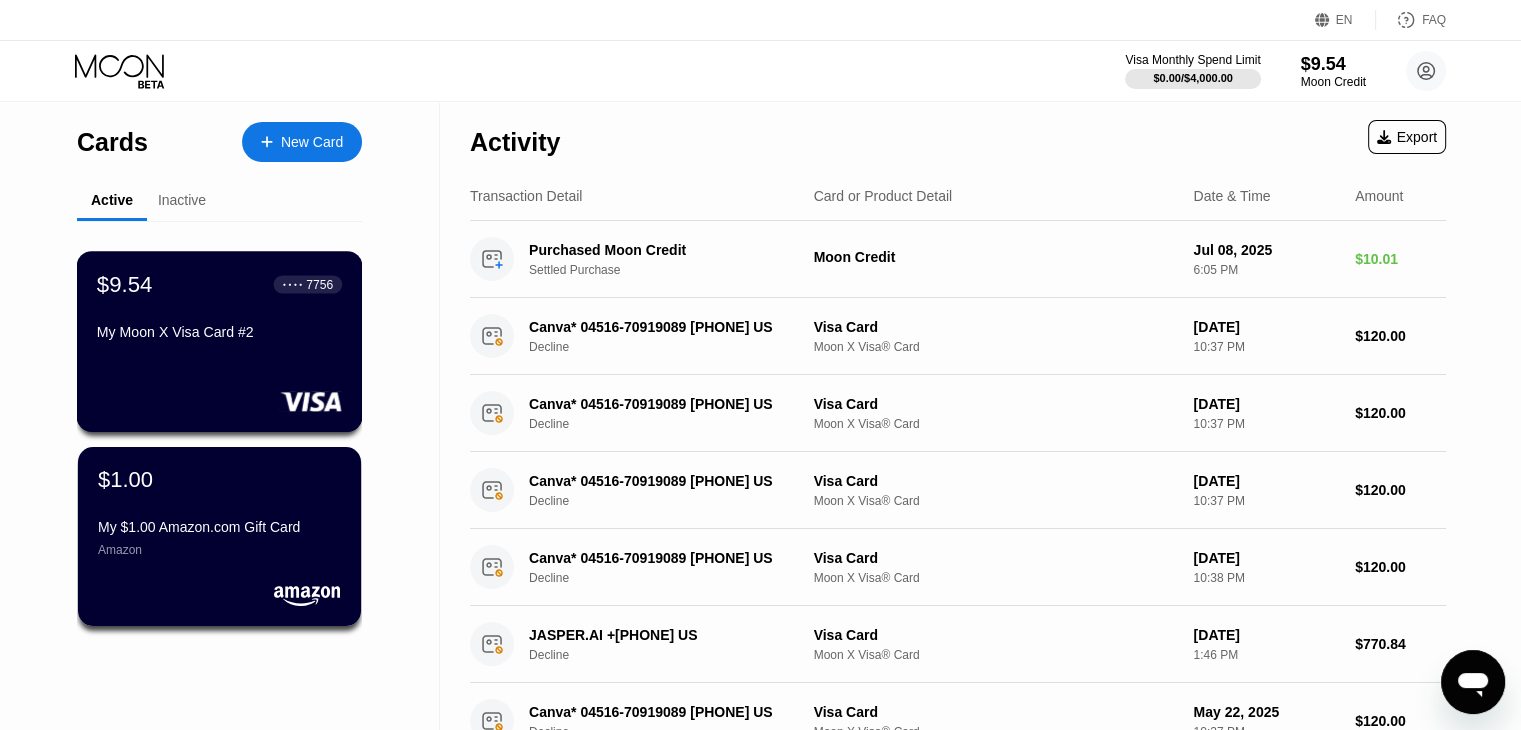 click on "$9.54 ● ● ● ● [CARD_NUMBER] My Moon X Visa Card #[CARD_NUMBER]" at bounding box center [219, 309] 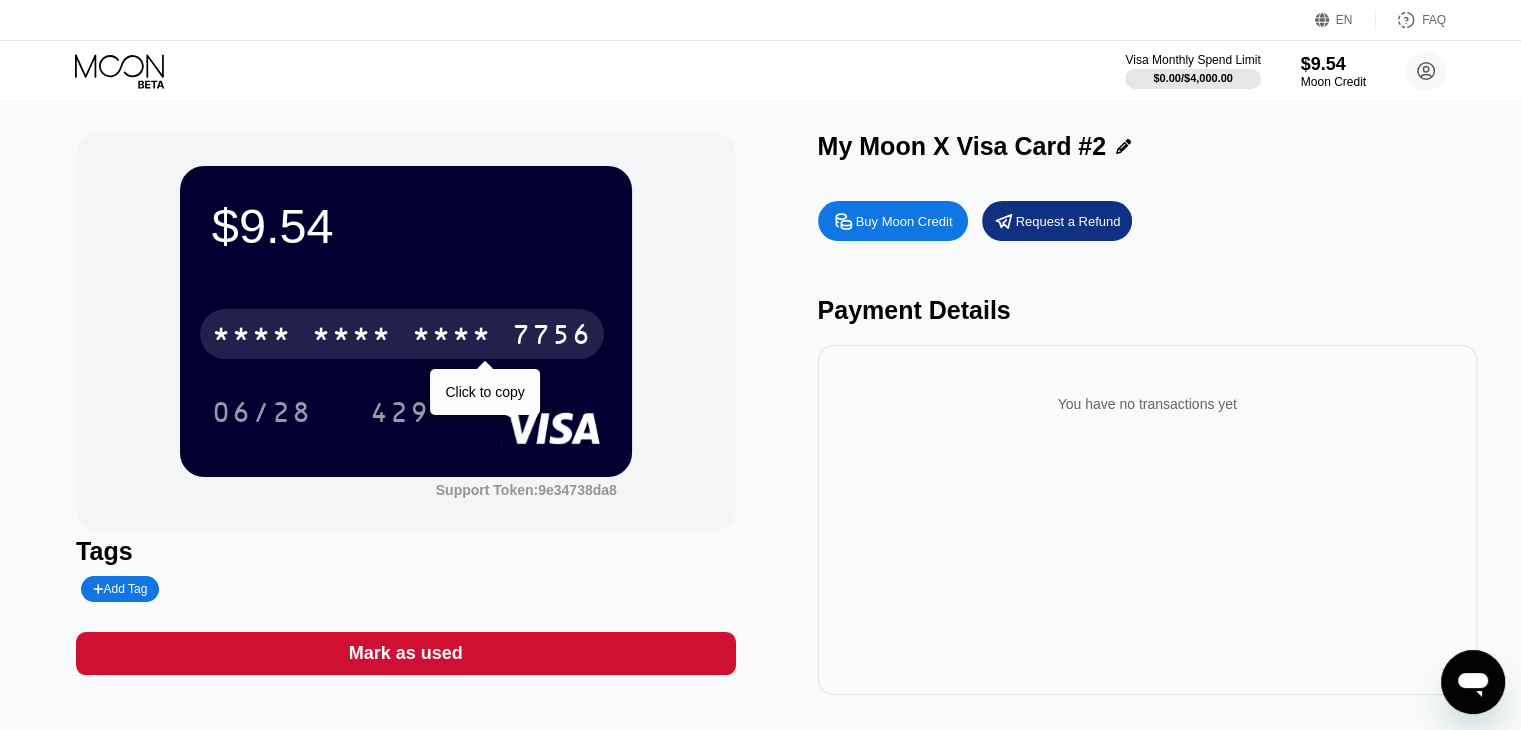 click on "* * * * * * * * * * * * 7756" at bounding box center [402, 334] 